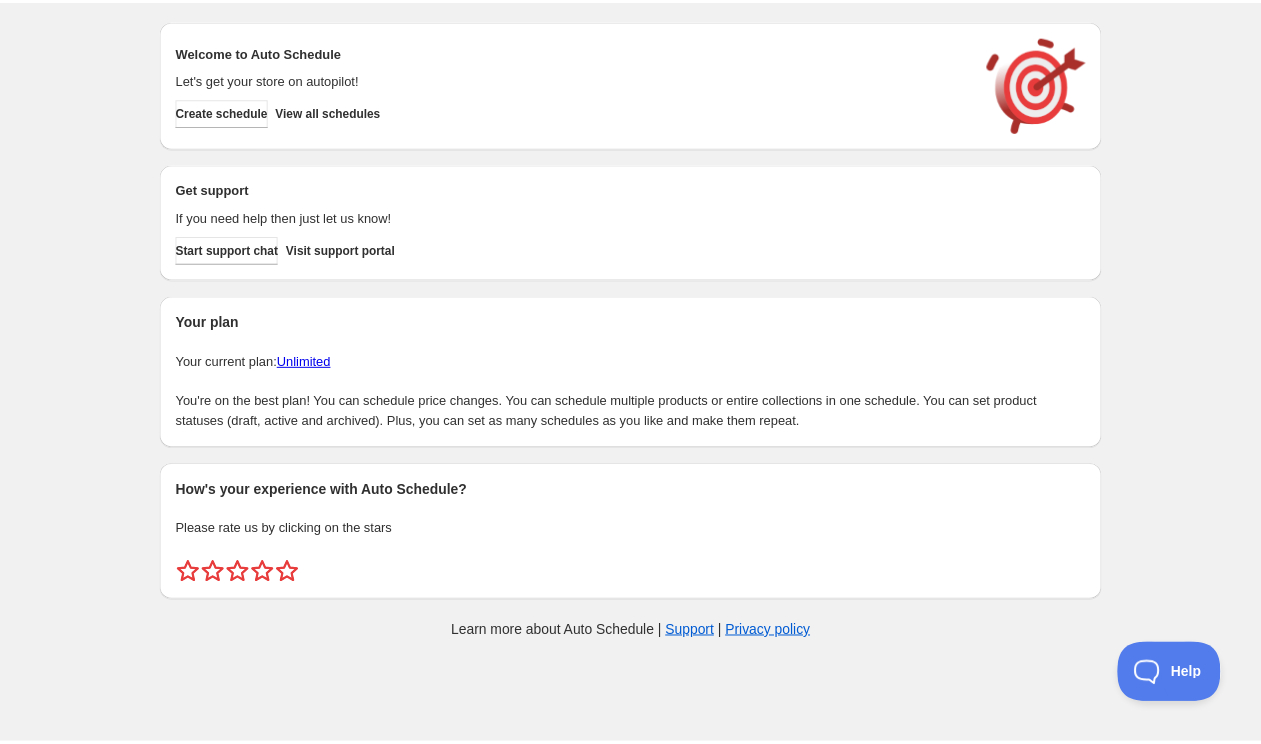 scroll, scrollTop: 0, scrollLeft: 0, axis: both 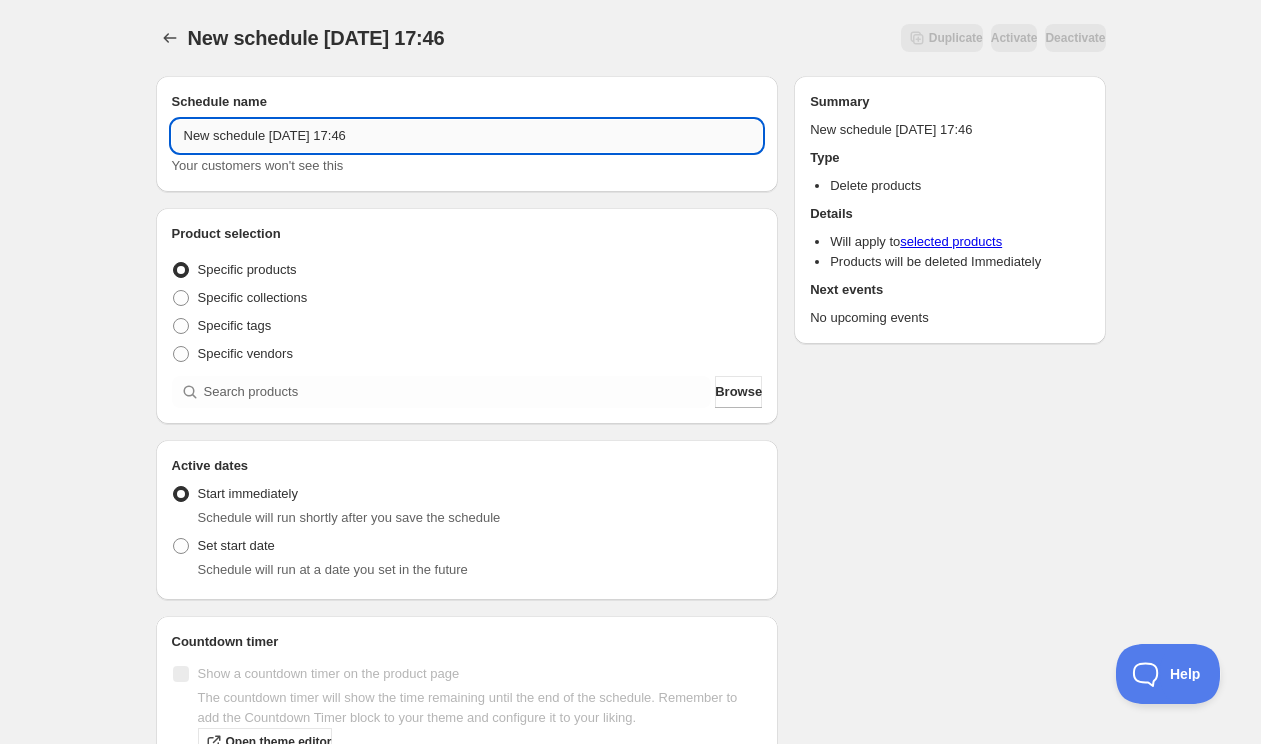 click on "New schedule Jul 11 2025 17:46" at bounding box center (467, 136) 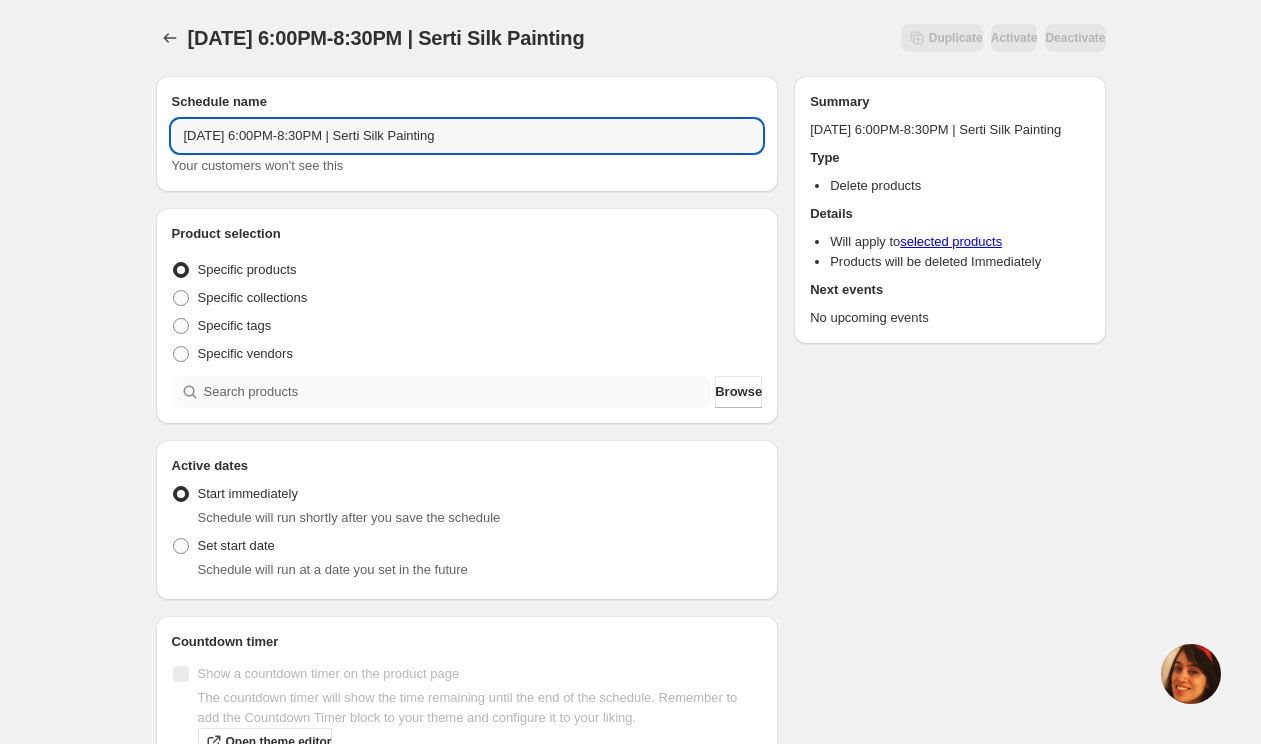 type on "Tuesday, September 23rd | 6:00PM-8:30PM | Serti Silk Painting" 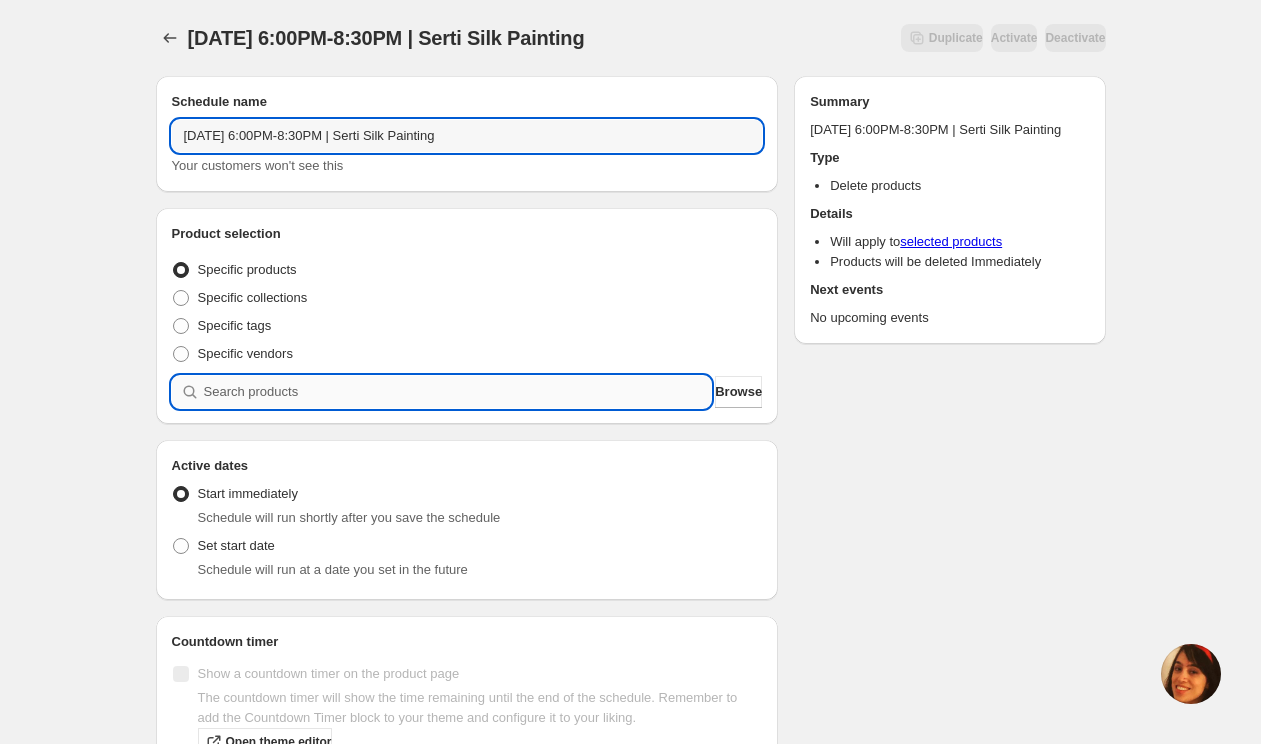 click at bounding box center [458, 392] 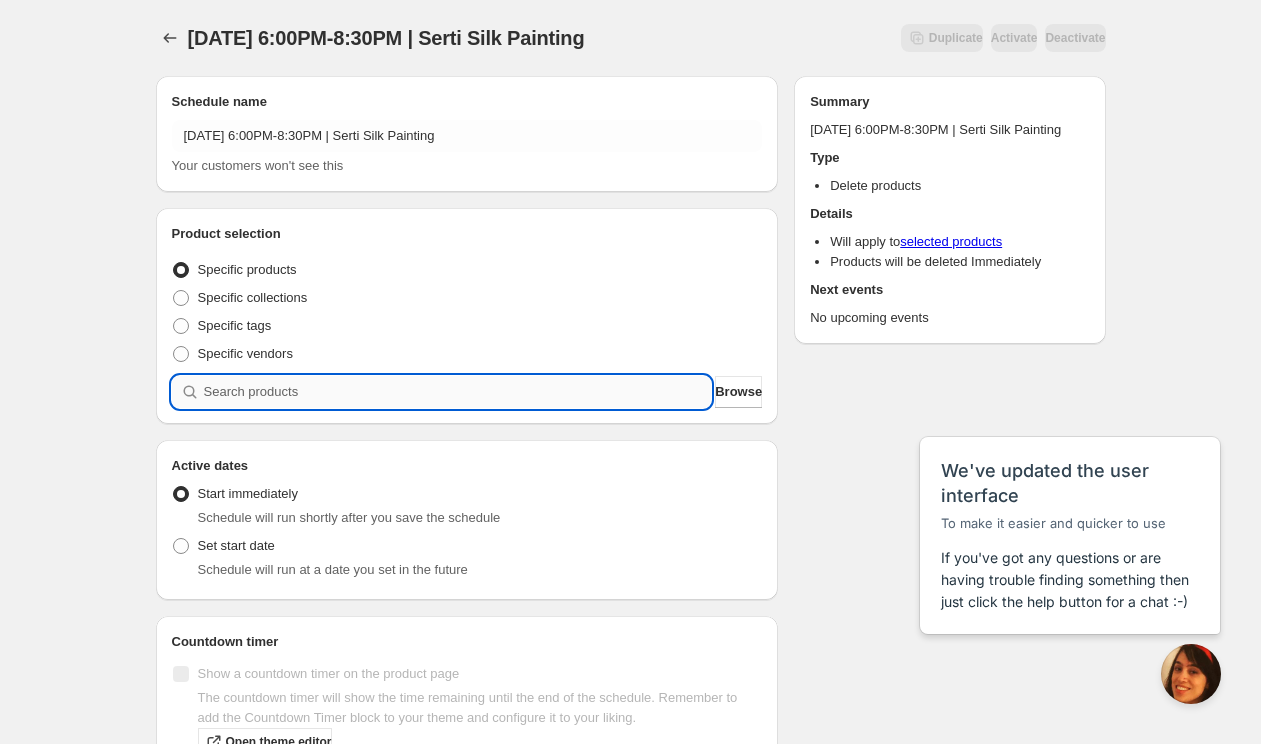 scroll, scrollTop: 0, scrollLeft: 0, axis: both 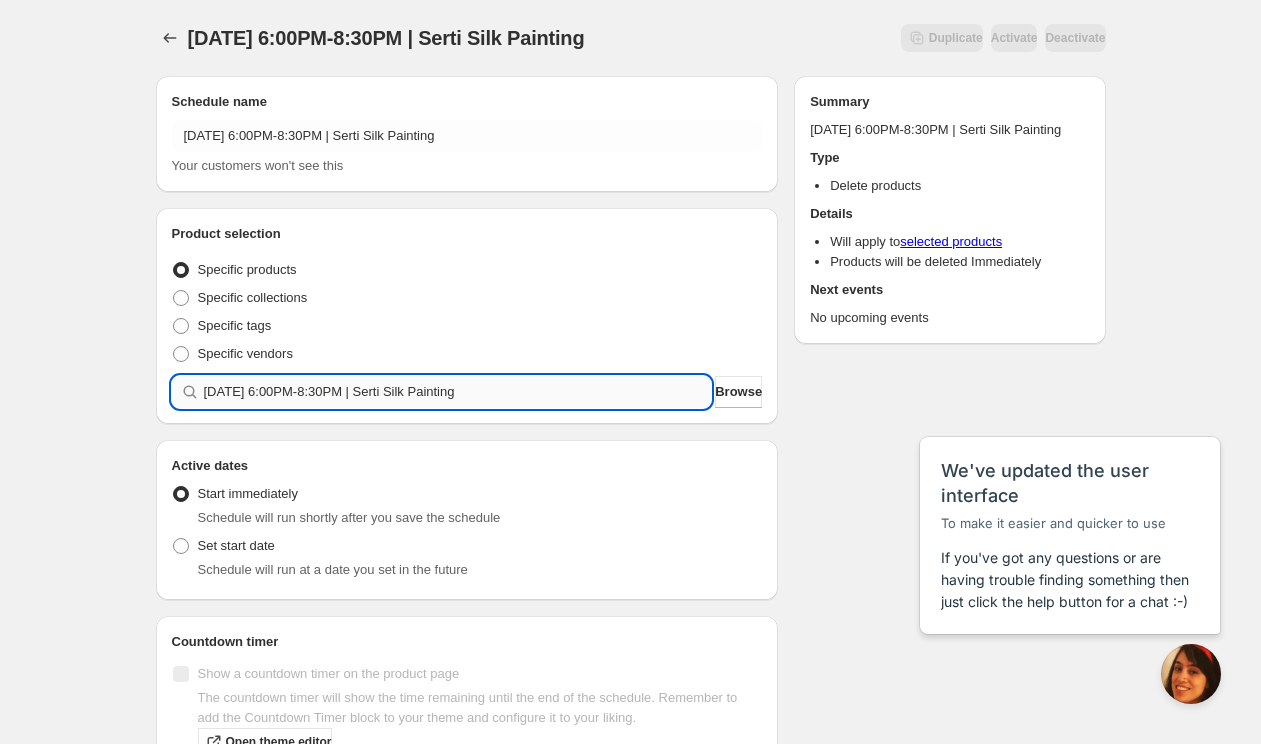 type 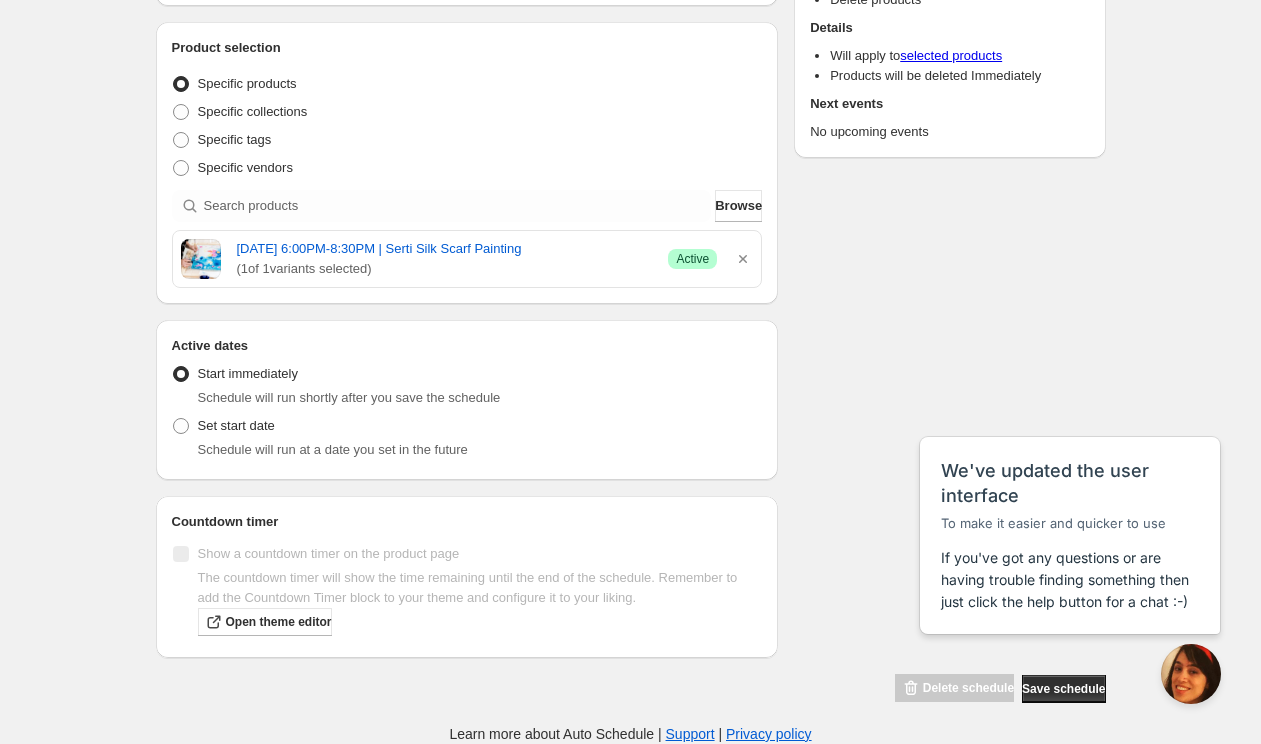 scroll, scrollTop: 204, scrollLeft: 0, axis: vertical 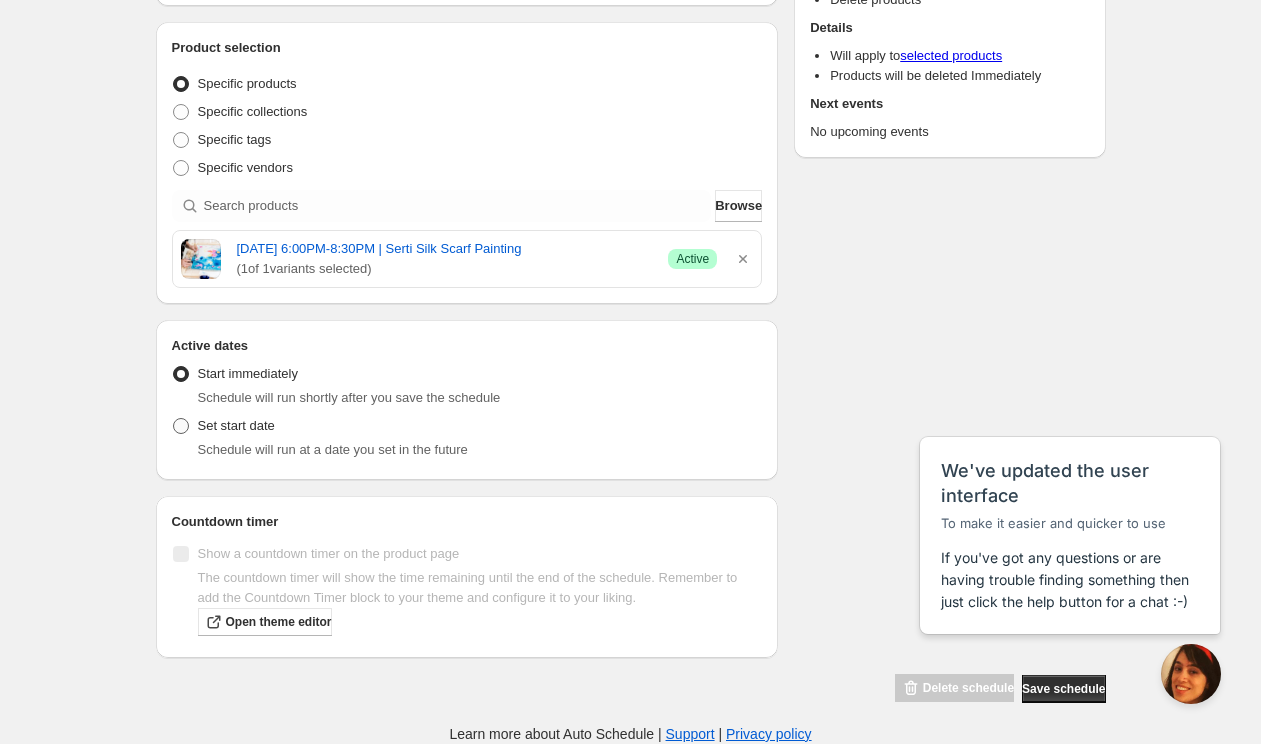 click on "Set start date" at bounding box center [236, 426] 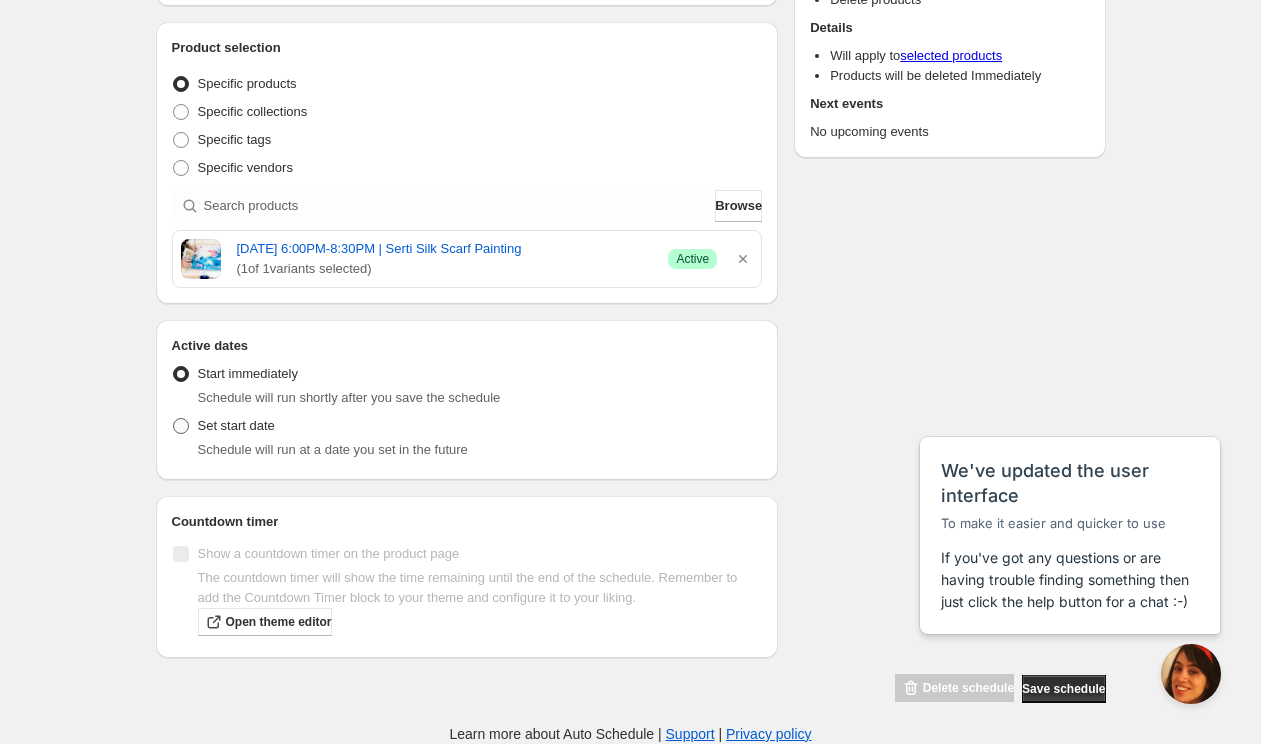 radio on "true" 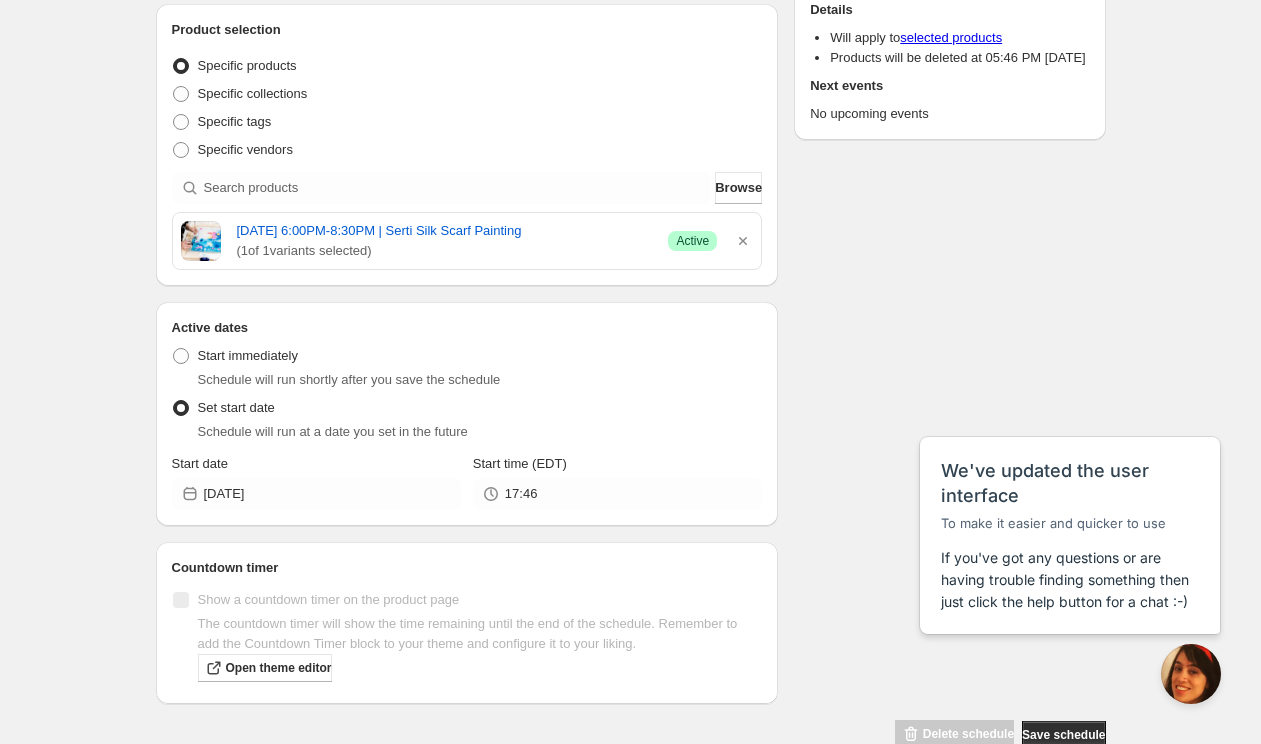 click on "Active dates Active Date Type Start immediately Schedule will run shortly after you save the schedule Set start date Schedule will run at a date you set in the future Start date 2025-07-11 Start time (EDT) 17:46" at bounding box center [467, 414] 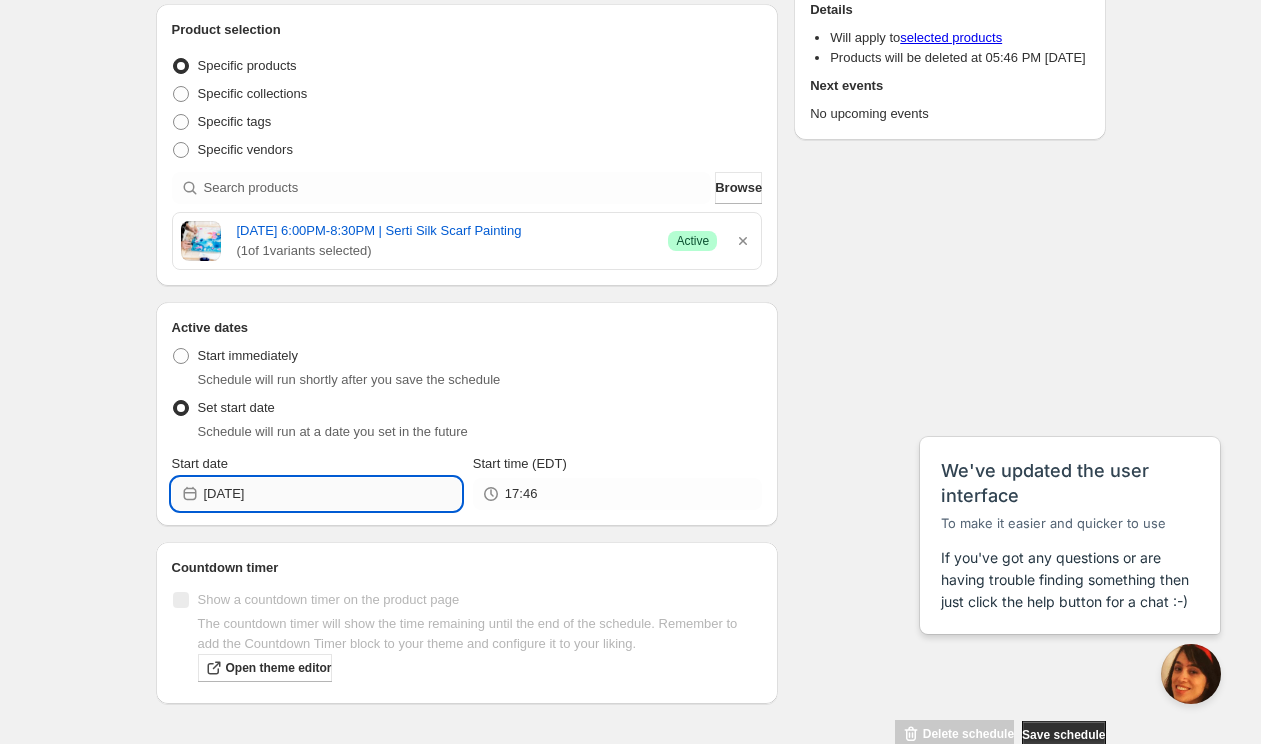 click on "2025-07-11" at bounding box center (332, 494) 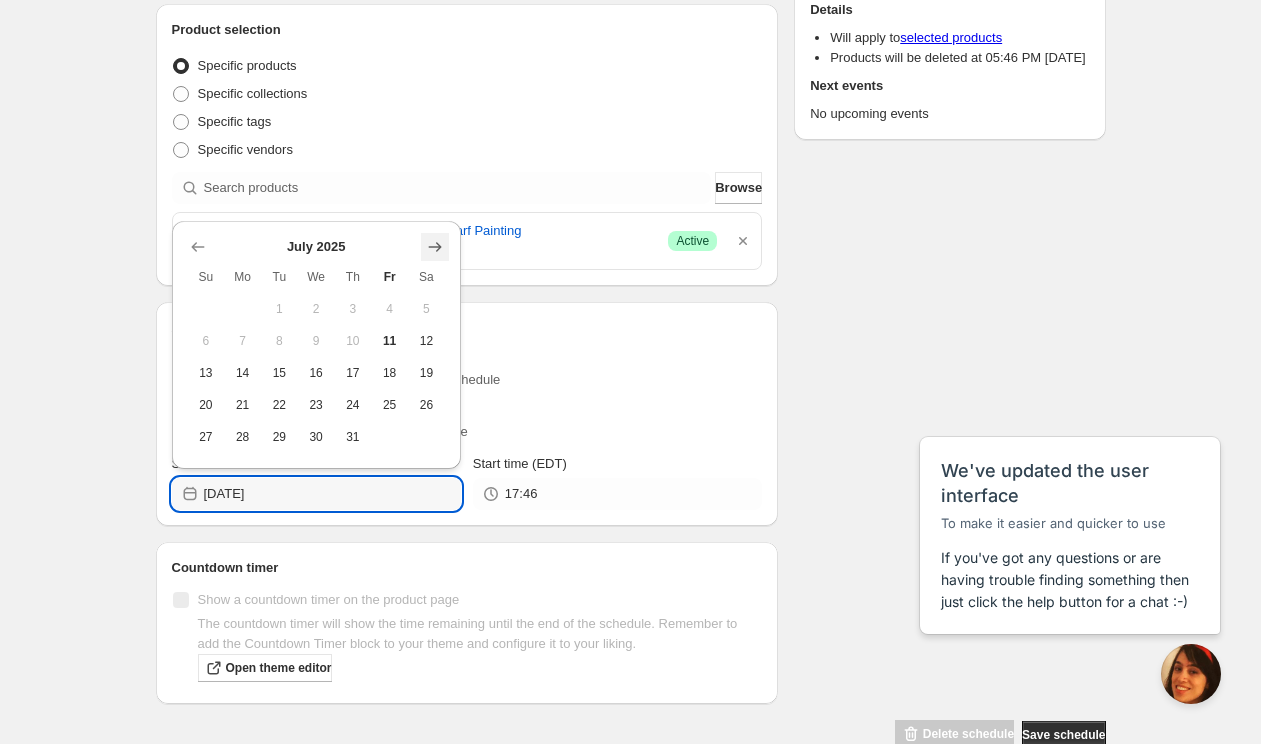click 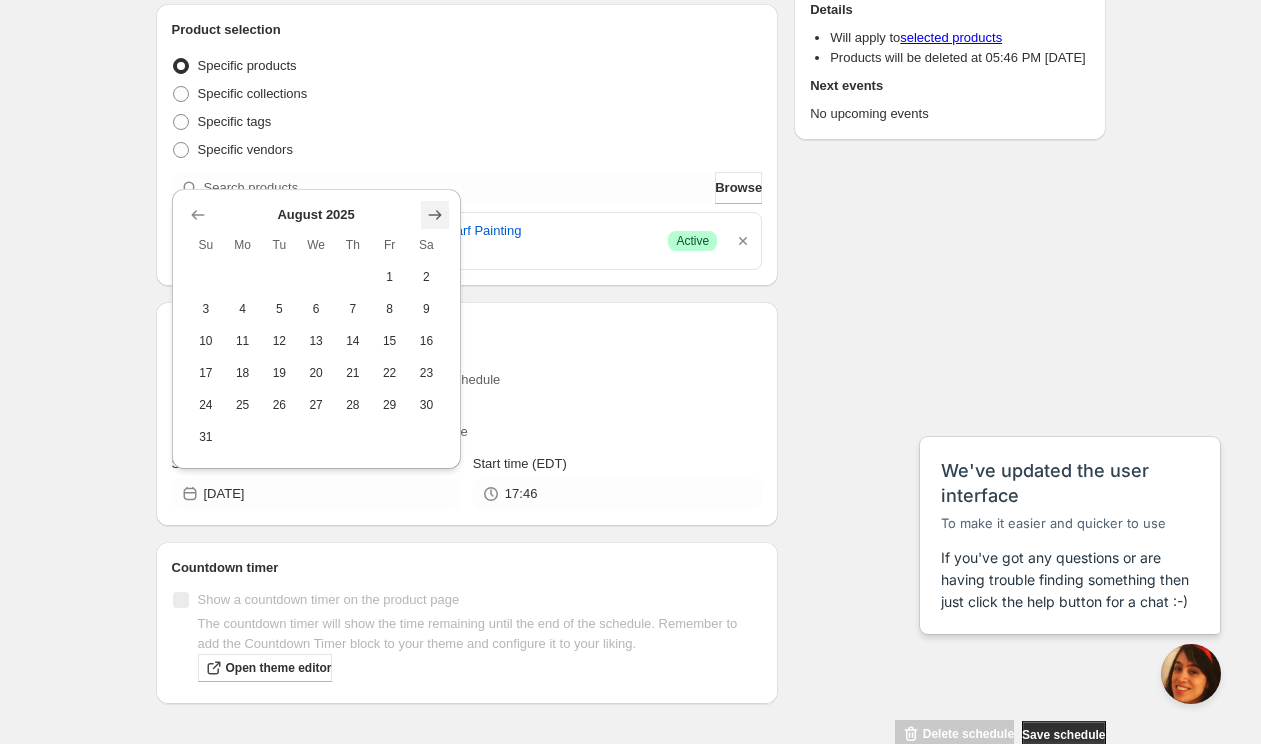 click at bounding box center [435, 215] 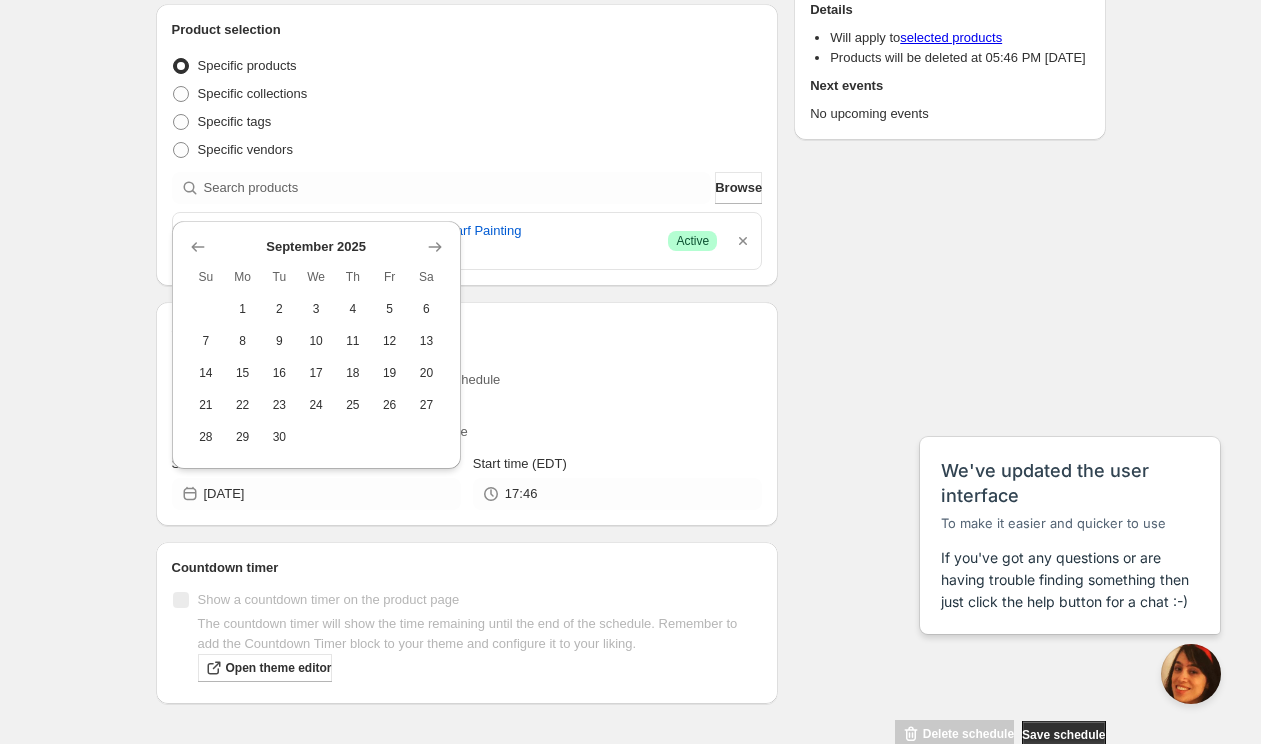 drag, startPoint x: 290, startPoint y: 407, endPoint x: 339, endPoint y: 429, distance: 53.712196 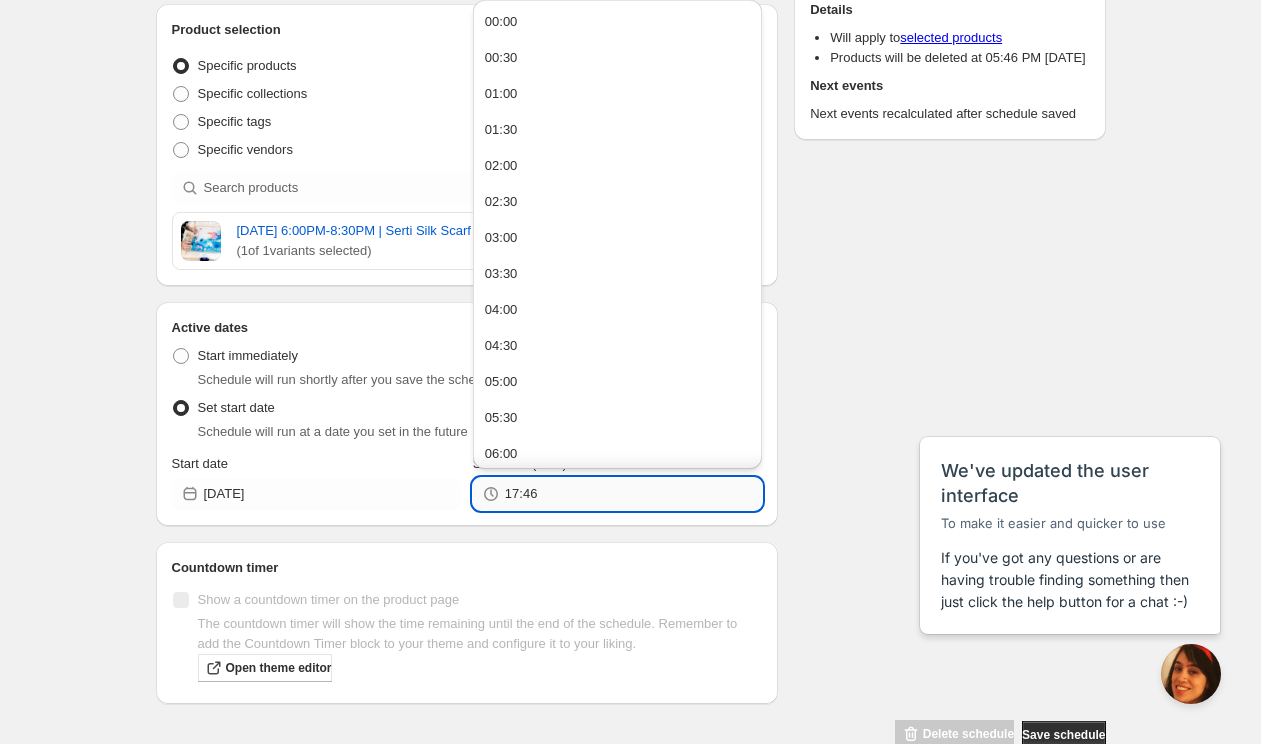 click on "17:46" at bounding box center [633, 494] 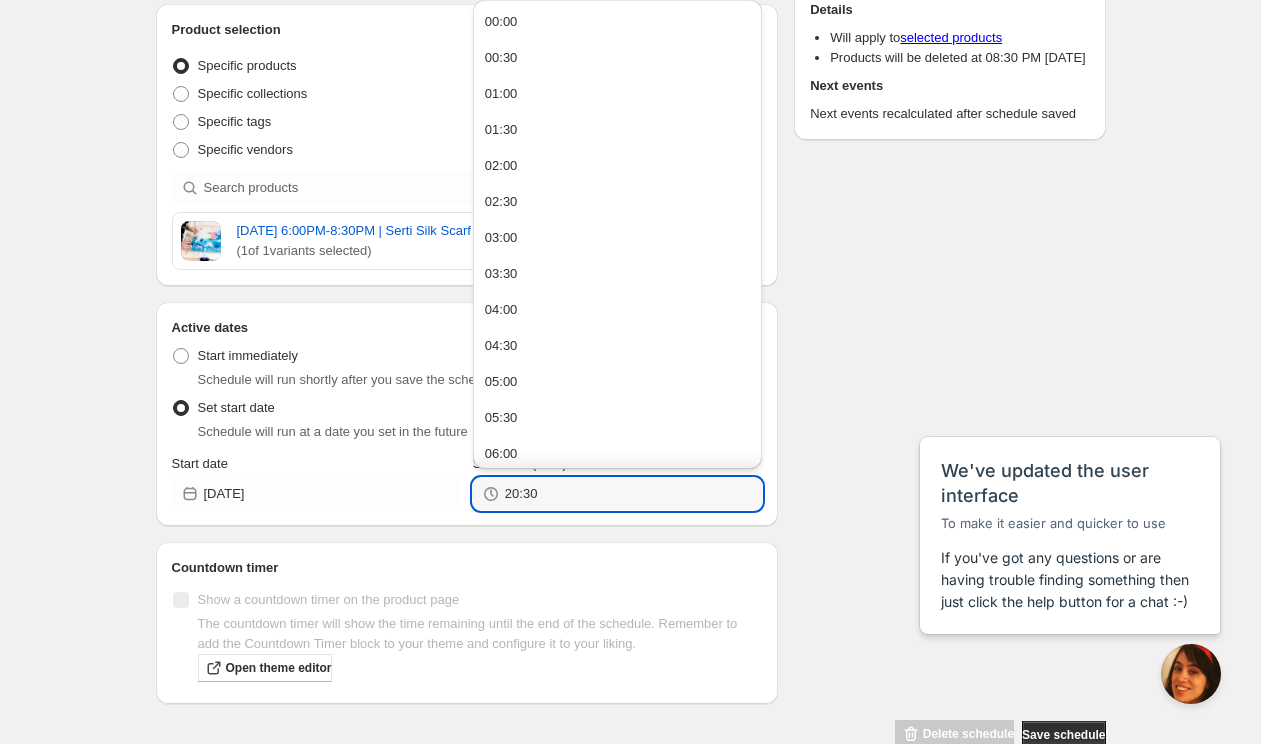 type on "20:30" 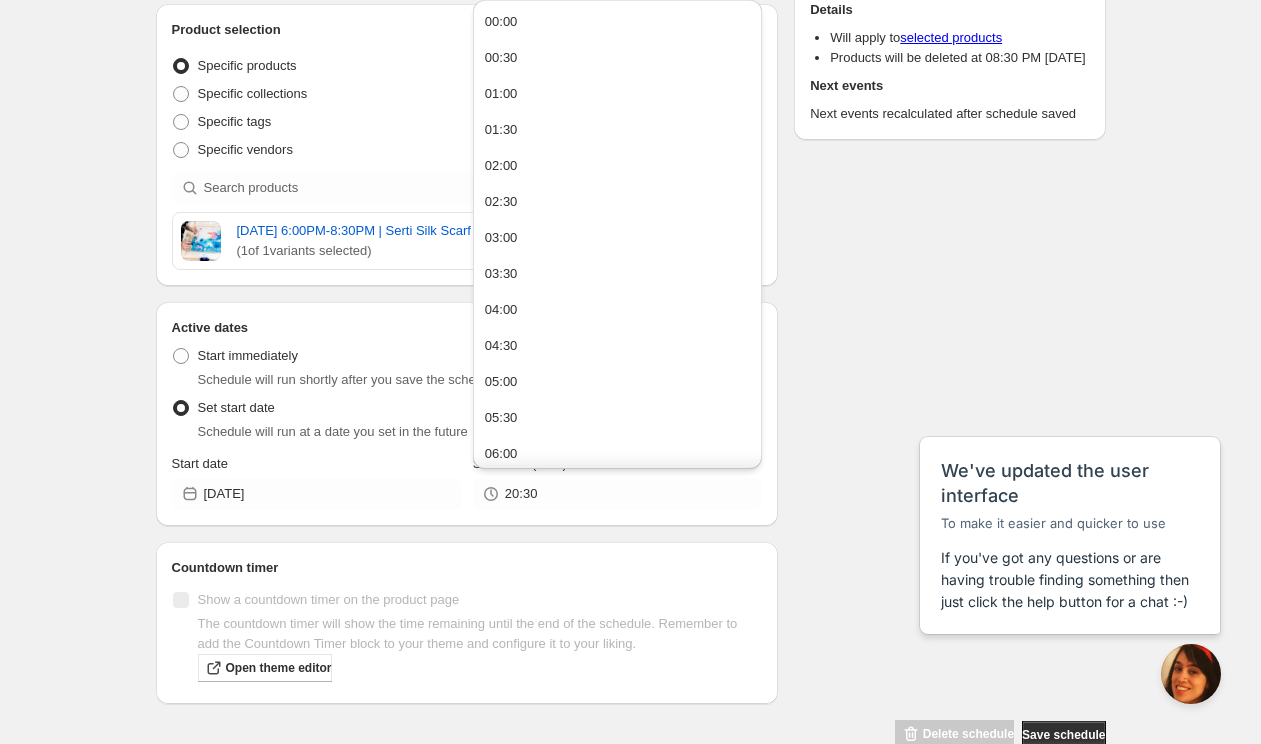 click on "Schedule name Tuesday, September 23rd | 6:00PM-8:30PM | Serti Silk Painting Your customers won't see this Product selection Entity type Specific products Specific collections Specific tags Specific vendors Browse Tuesday, September 23rd | 6:00PM-8:30PM | Serti Silk Scarf Painting ( 1  of   1  variants selected) Success Active Active dates Active Date Type Start immediately Schedule will run shortly after you save the schedule Set start date Schedule will run at a date you set in the future Start date 2025-09-23 Start time (EDT) 20:30 Countdown timer Show a countdown timer on the product page The countdown timer will show the time remaining until the end of the schedule. Remember to add the Countdown Timer block to your theme and configure it to your liking. Open theme editor Summary Tuesday, September 23rd | 6:00PM-8:30PM | Serti Silk Painting Type Delete products Details Will apply to  selected products Products will be deleted at 08:30 PM on 23 Sep 2025 Next events Delete schedule Save schedule" at bounding box center [623, 303] 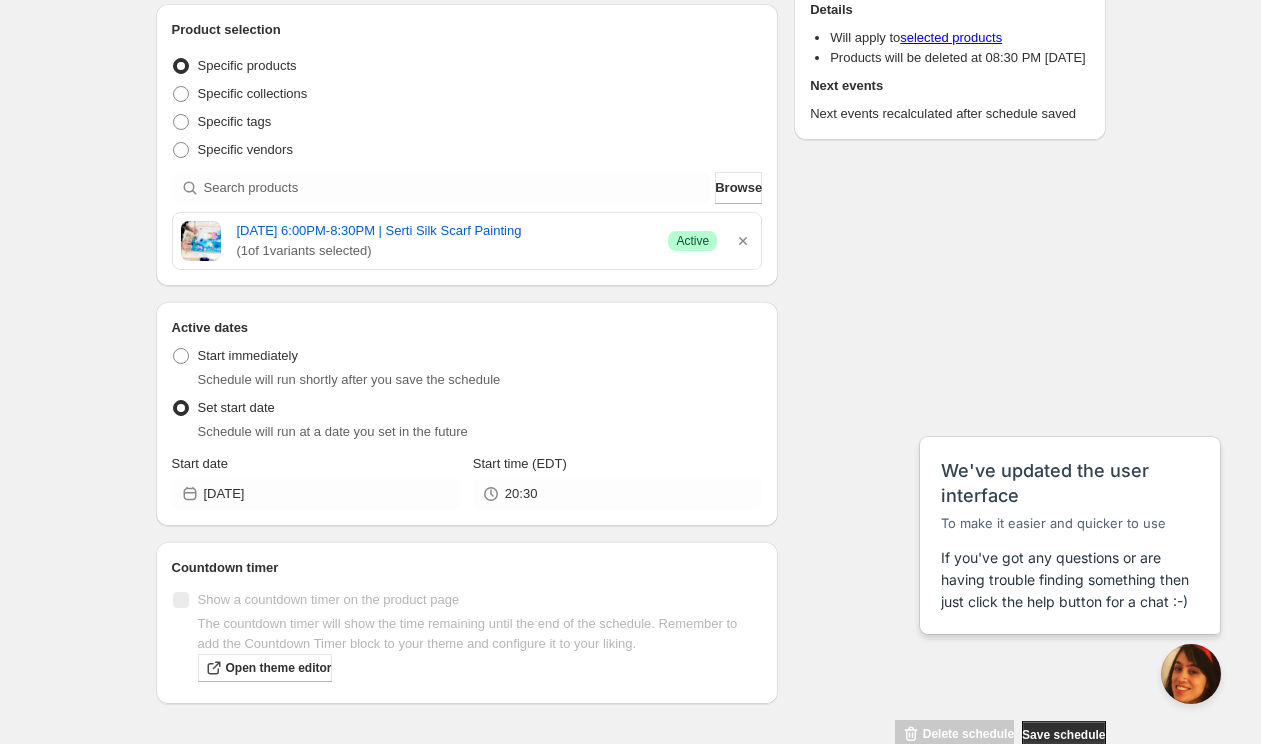 scroll, scrollTop: 0, scrollLeft: 0, axis: both 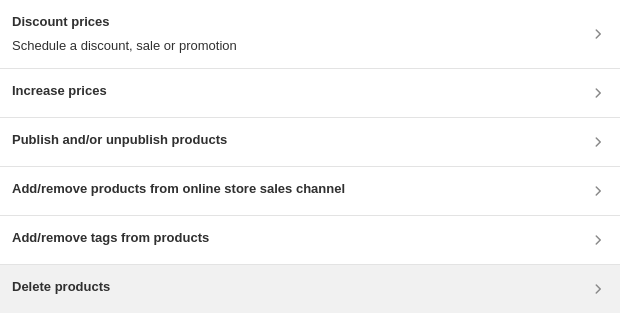 click on "Delete products" at bounding box center (61, 287) 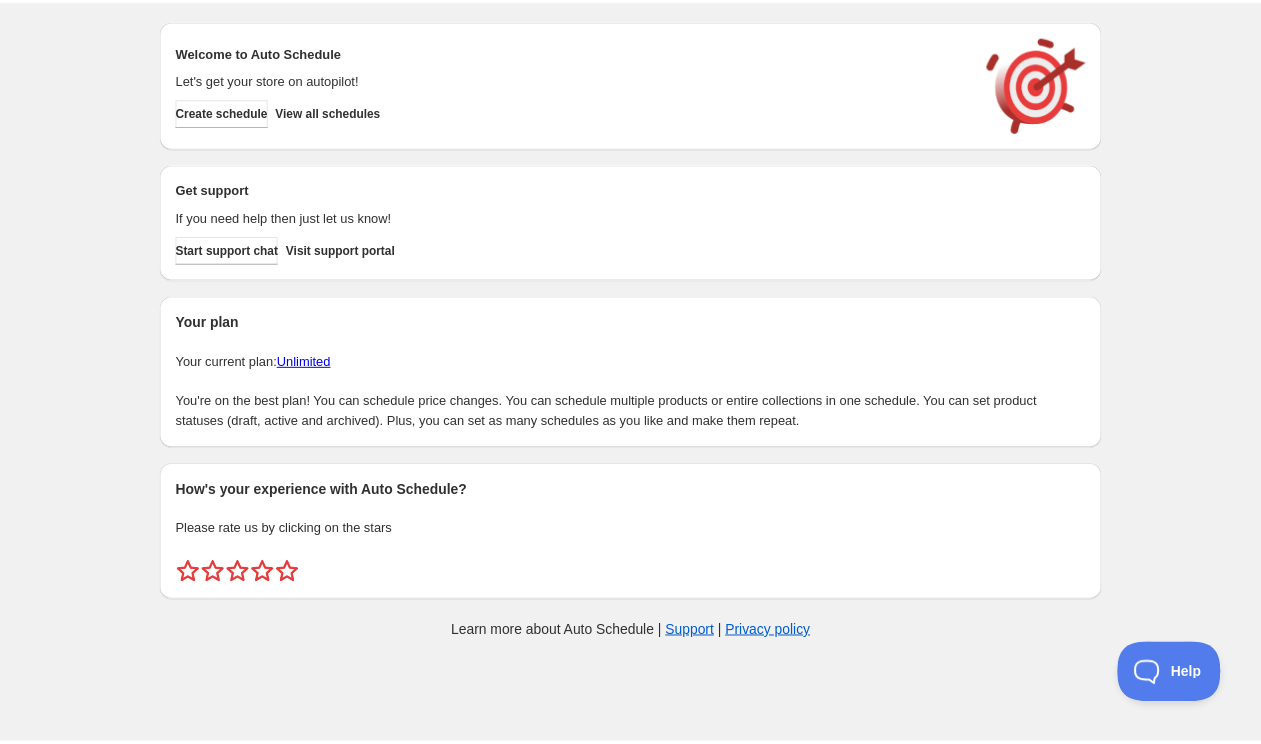 scroll, scrollTop: 0, scrollLeft: 0, axis: both 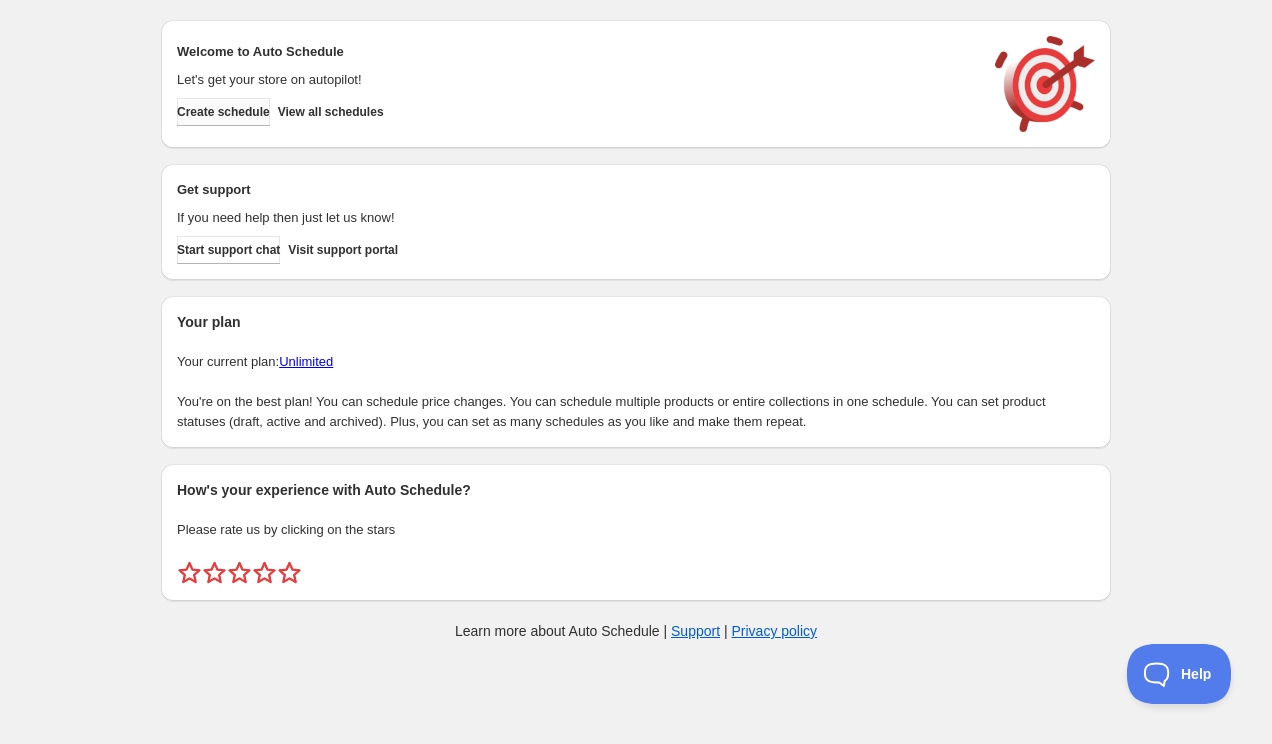 click on "Create schedule" at bounding box center [223, 112] 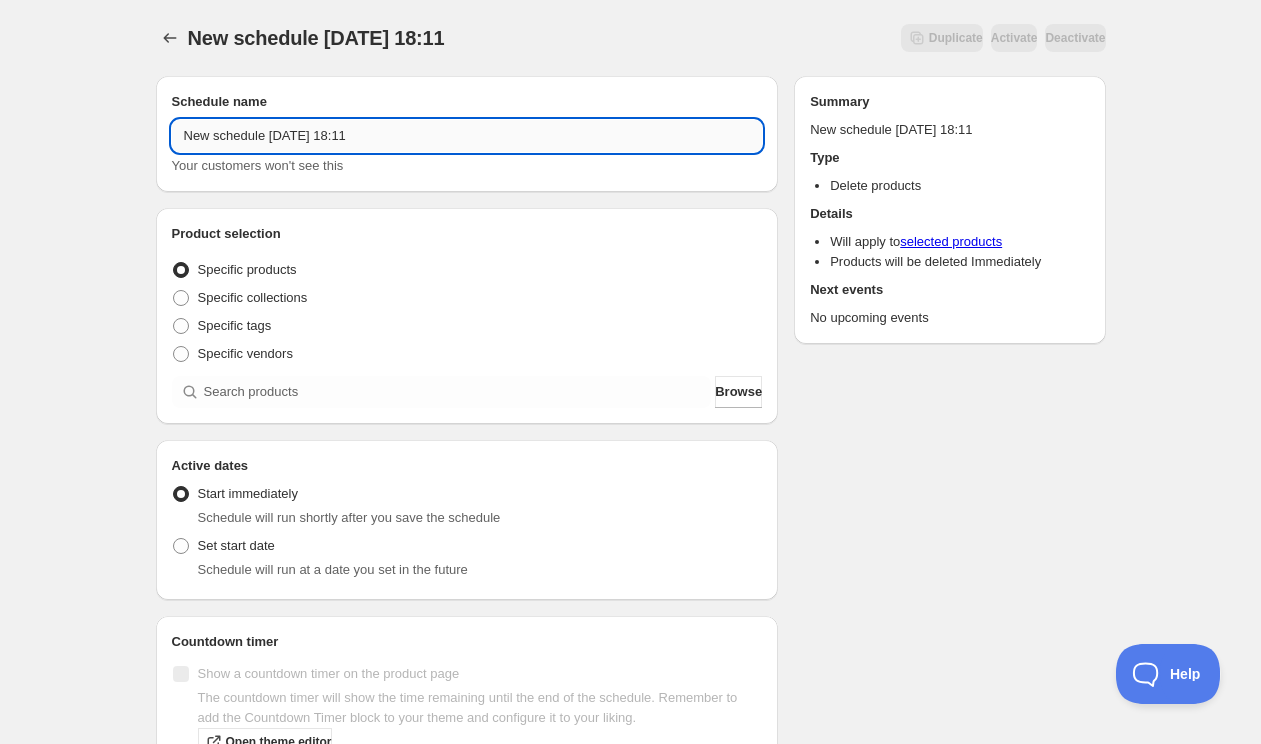 click on "New schedule Jul 11 2025 18:11" at bounding box center [467, 136] 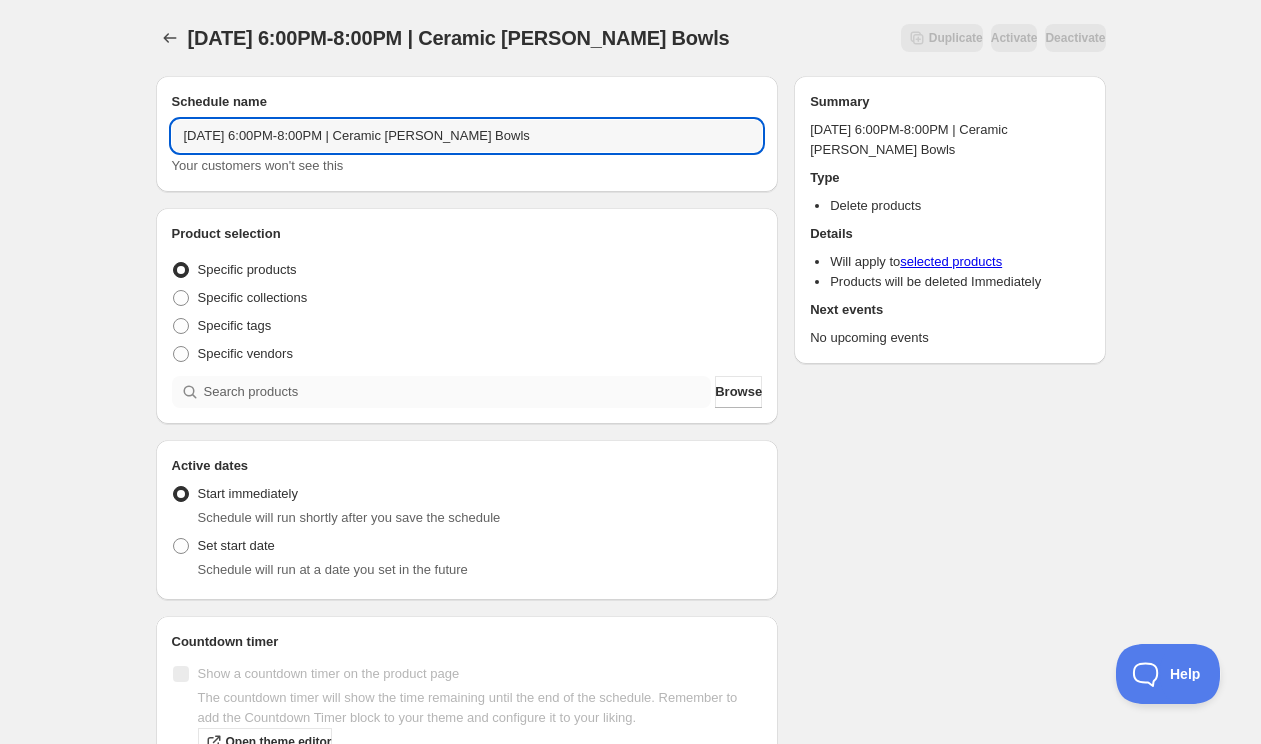 type on "Friday, September 26th | 6:00PM-8:00PM | Ceramic Berry Bowls" 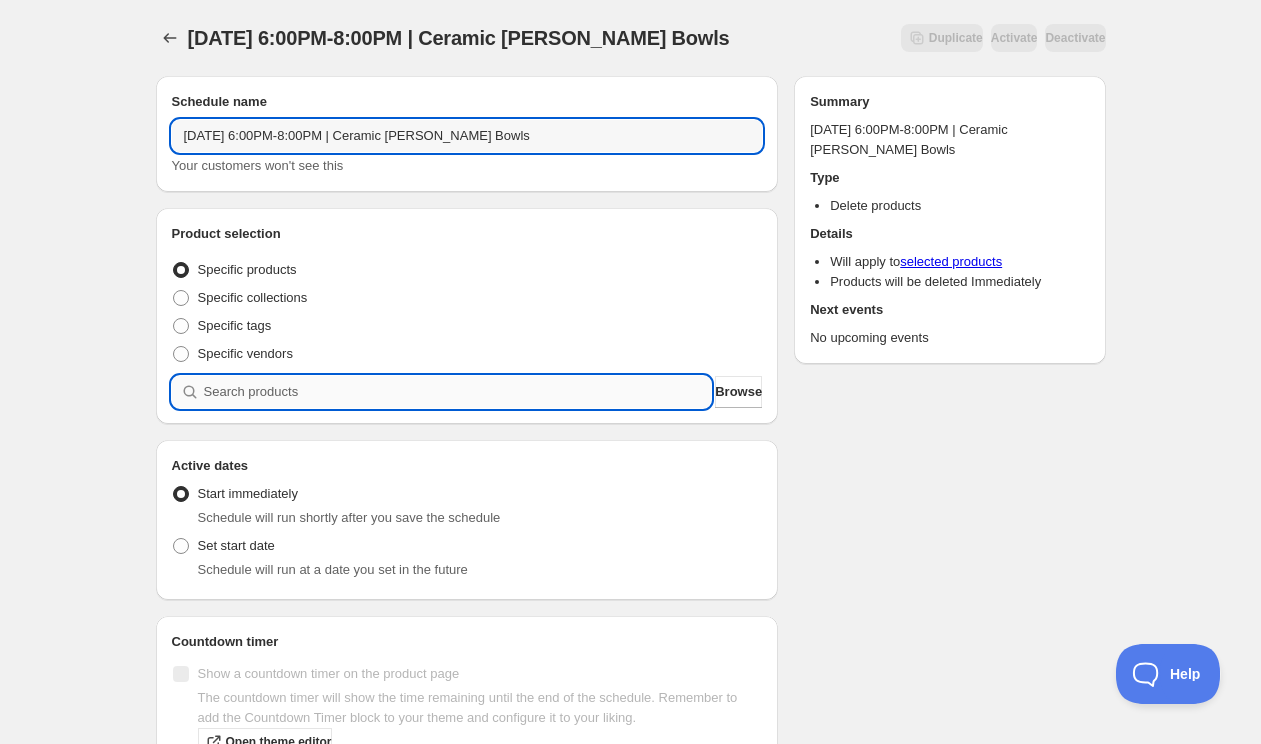 click at bounding box center [458, 392] 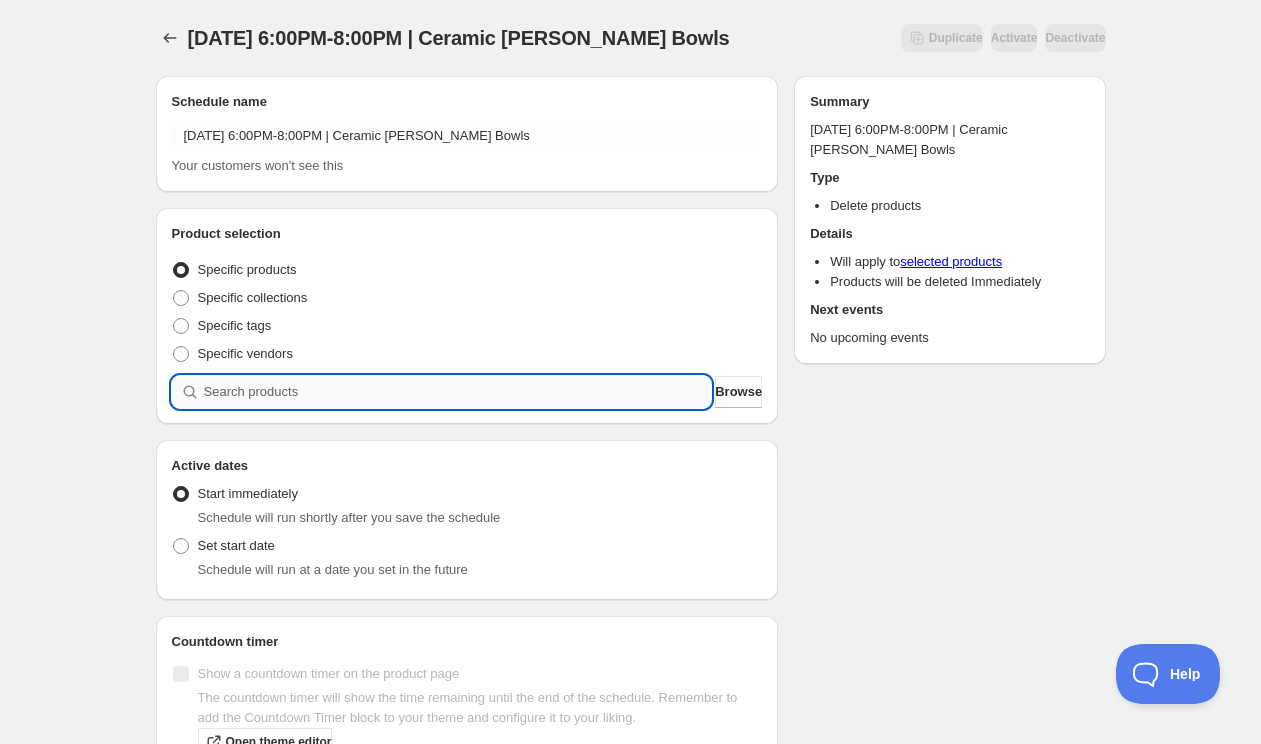 paste on "Friday, September 26th | 6:00PM-8:00PM | Ceramic Berry Bowls" 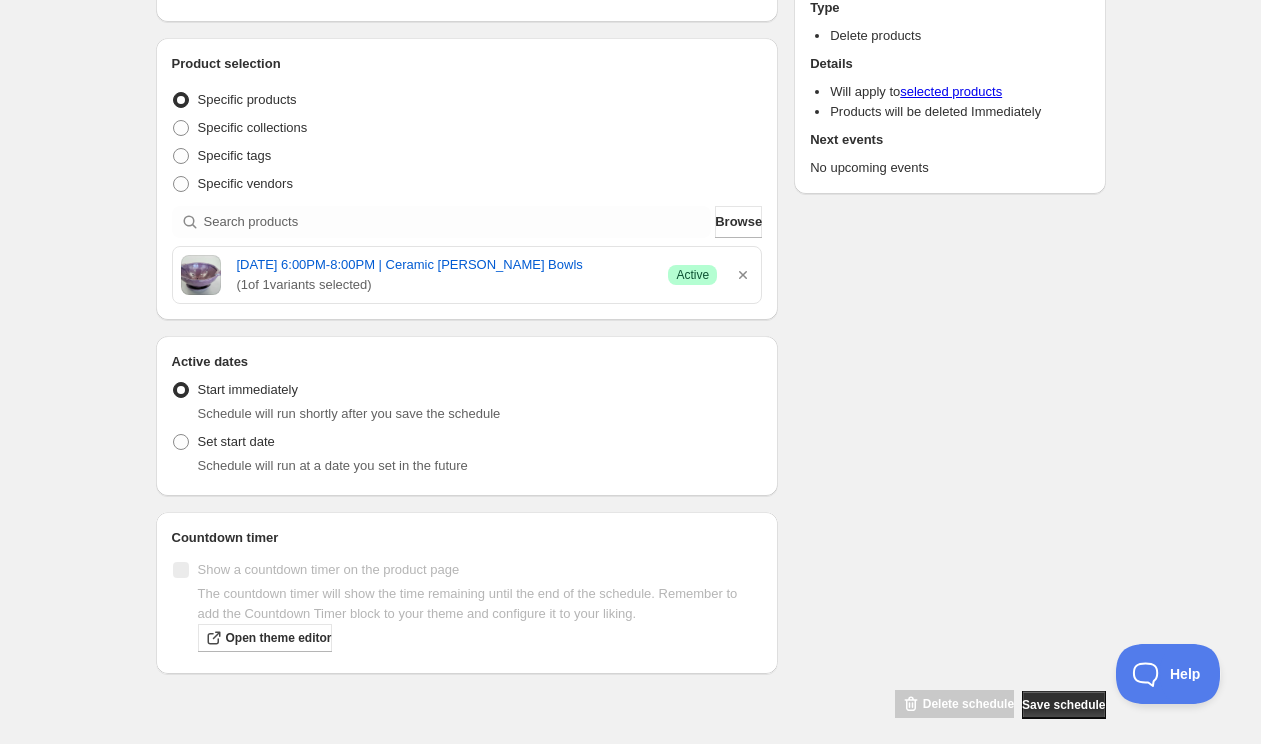 scroll, scrollTop: 184, scrollLeft: 0, axis: vertical 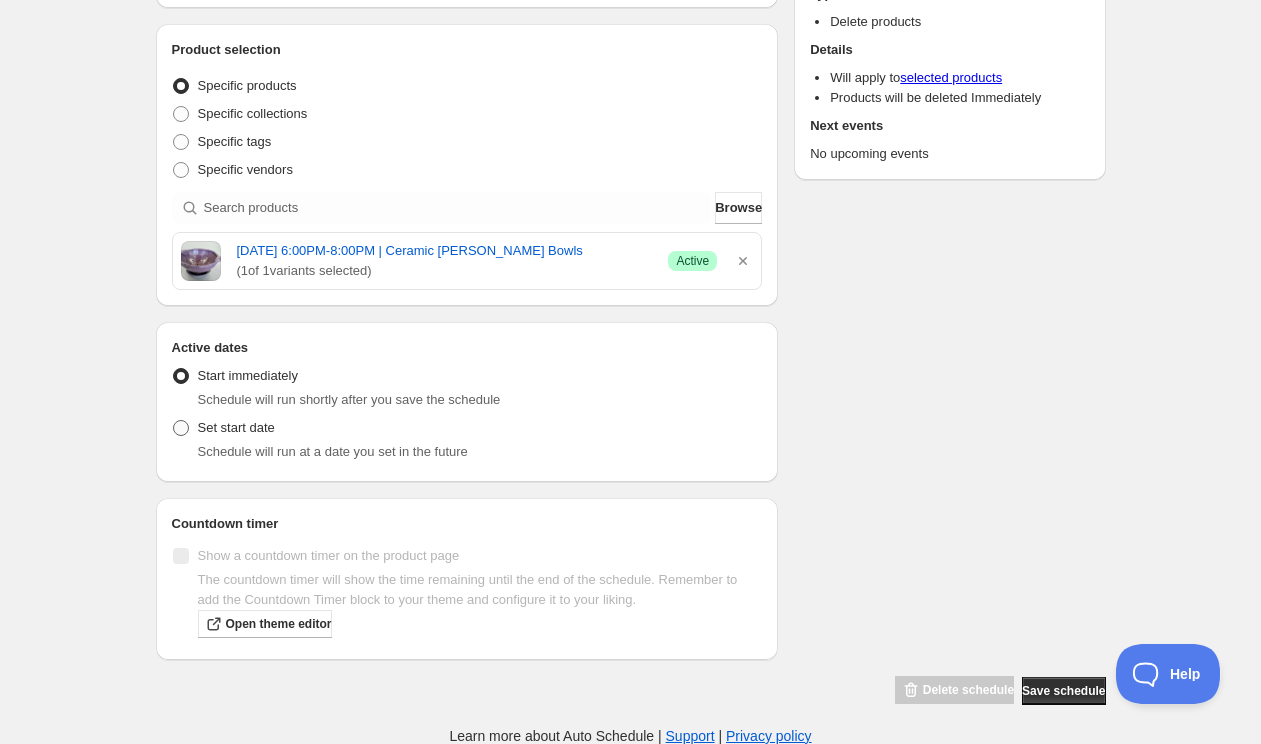 click on "Set start date" at bounding box center (236, 428) 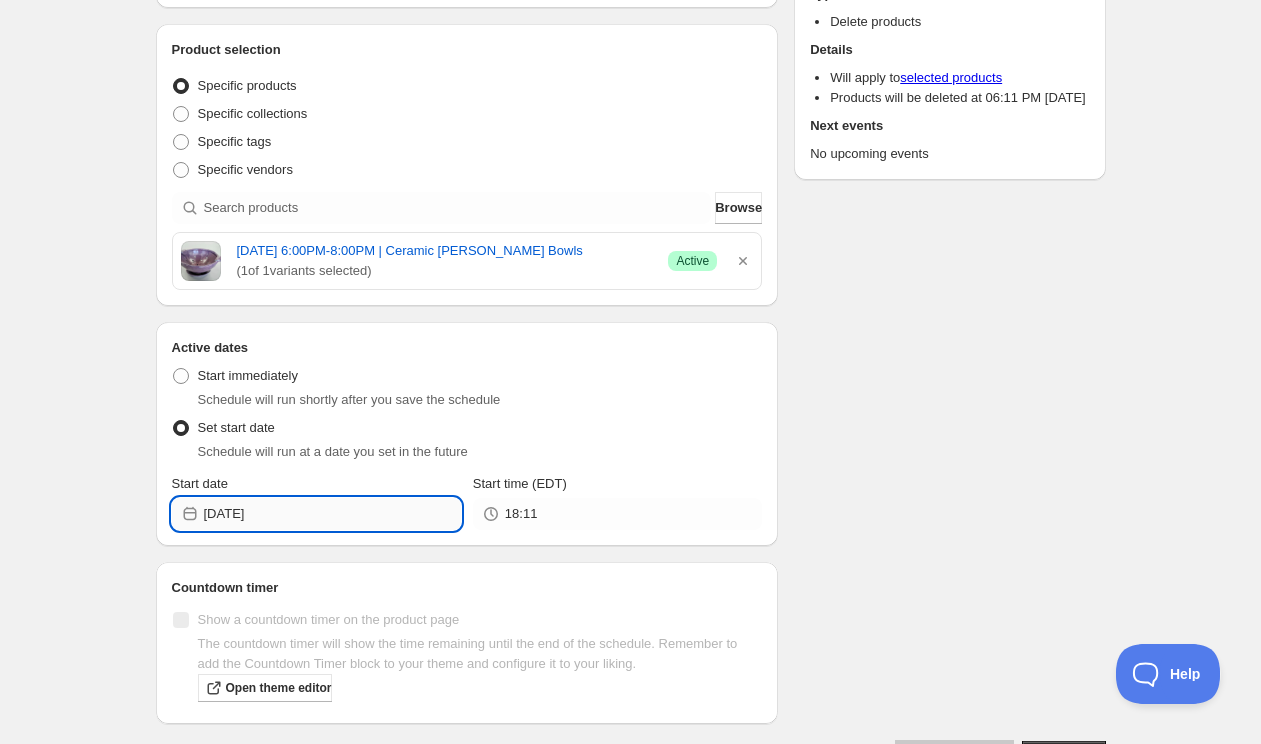 click on "2025-07-11" at bounding box center [332, 514] 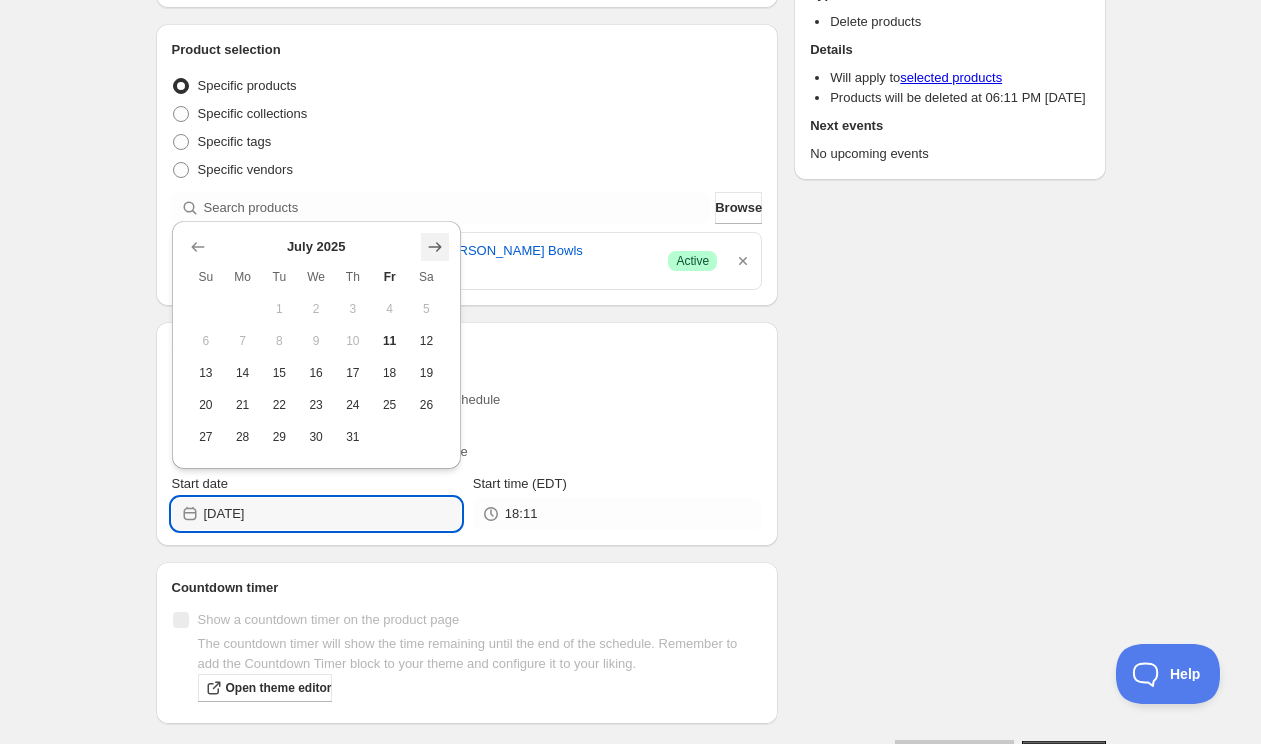 click 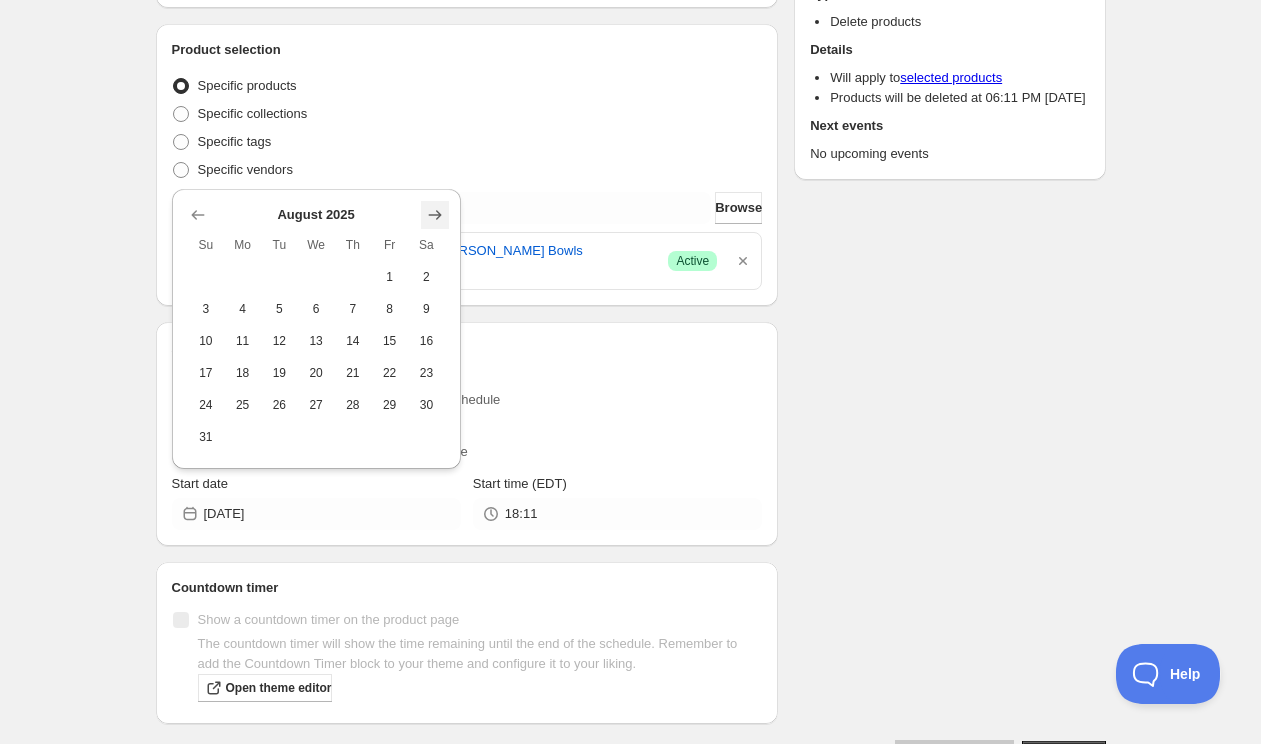 click 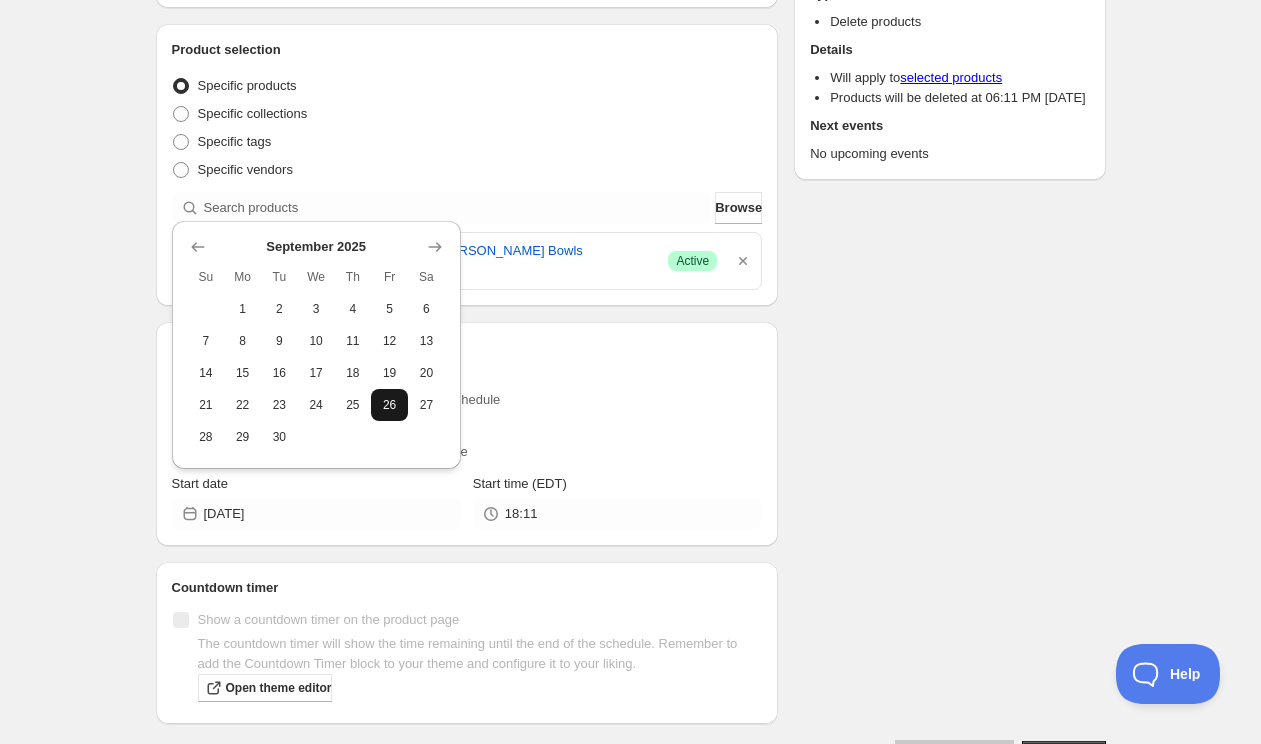 click on "26" at bounding box center (389, 405) 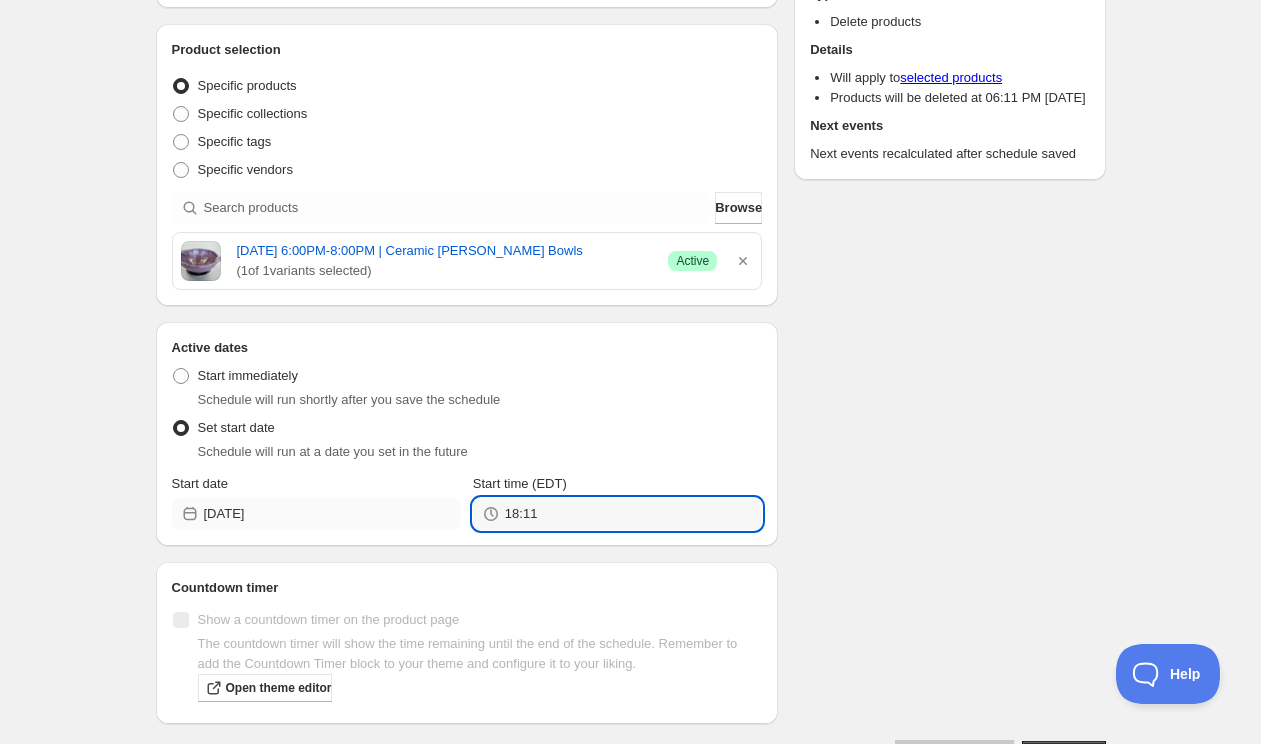 drag, startPoint x: 550, startPoint y: 515, endPoint x: 453, endPoint y: 515, distance: 97 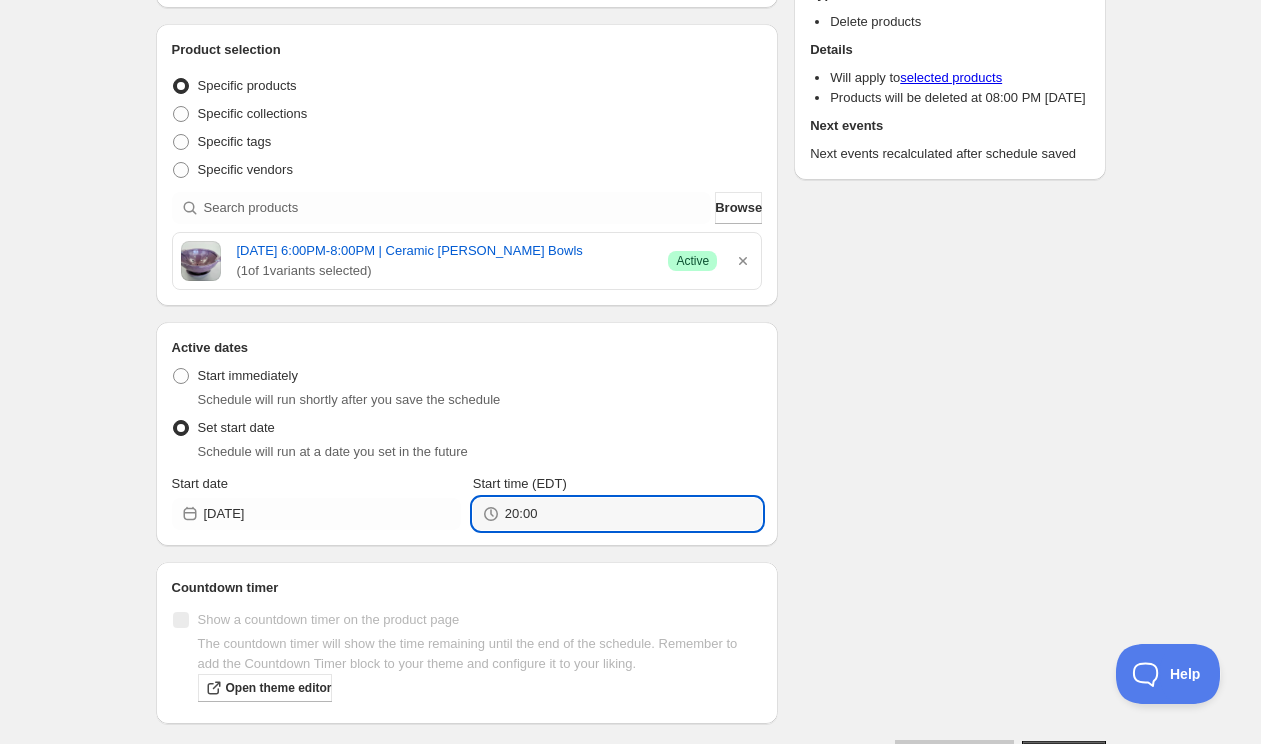 type on "20:00" 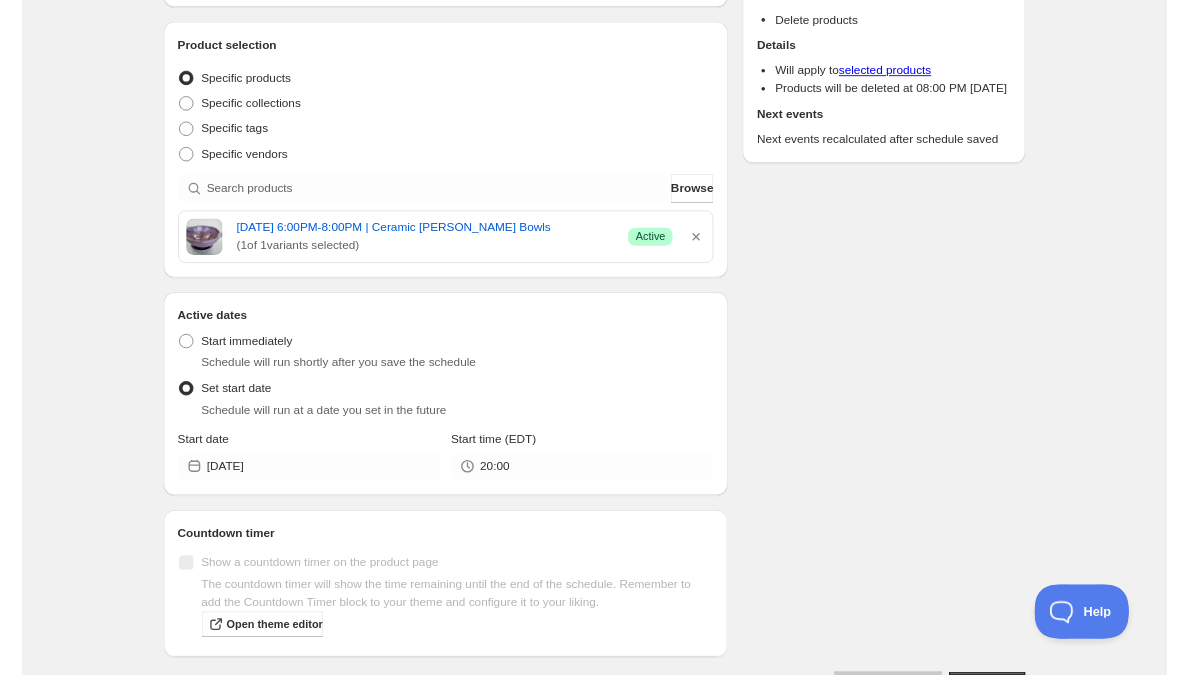 scroll, scrollTop: 0, scrollLeft: 0, axis: both 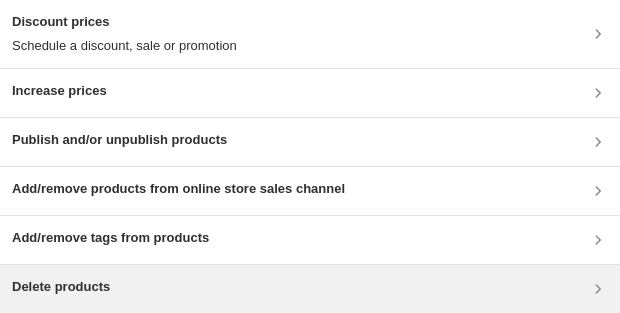 click on "Delete products" at bounding box center [310, 289] 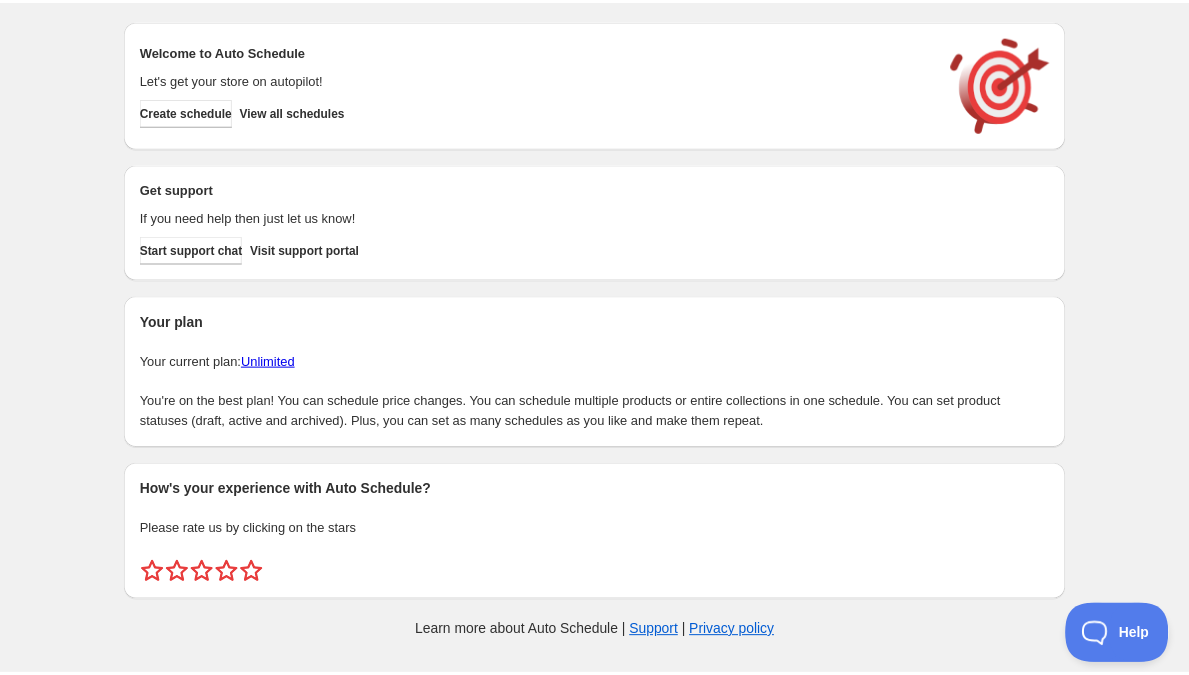 scroll, scrollTop: 0, scrollLeft: 0, axis: both 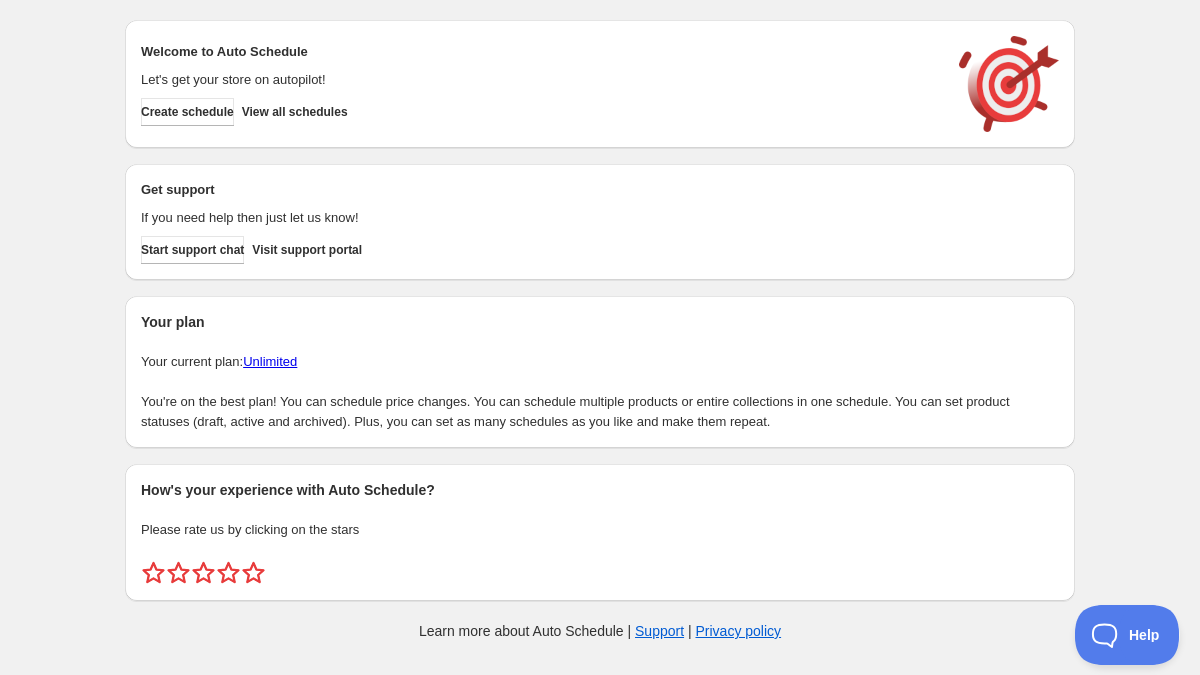 click on "Create schedule View all schedules" at bounding box center (536, 108) 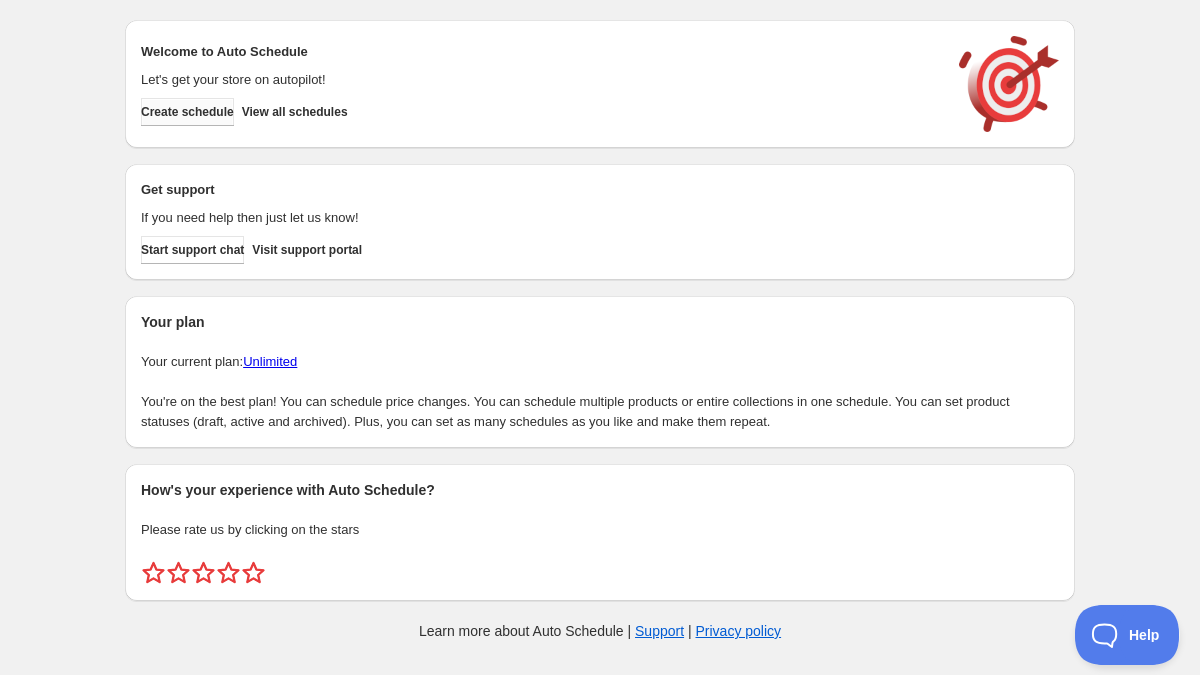click on "Create schedule" at bounding box center [187, 112] 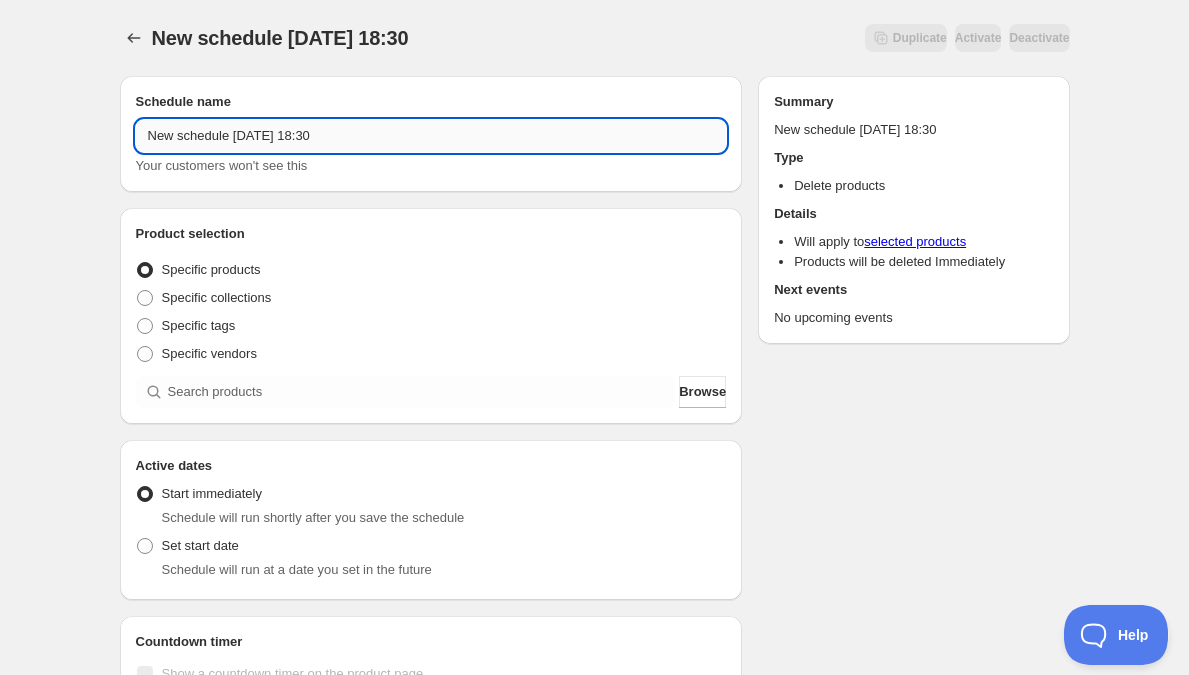 click on "New schedule Jul 11 2025 18:30" at bounding box center [431, 136] 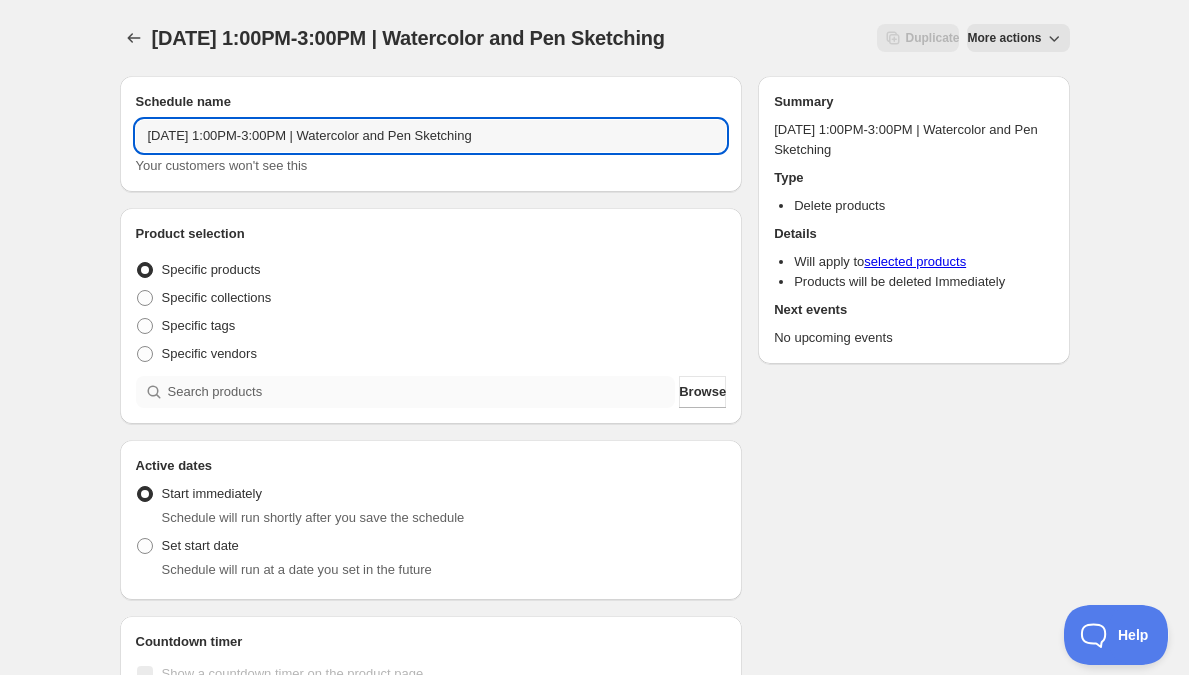 type on "Sunday, September 28th | 1:00PM-3:00PM | Watercolor and Pen Sketching" 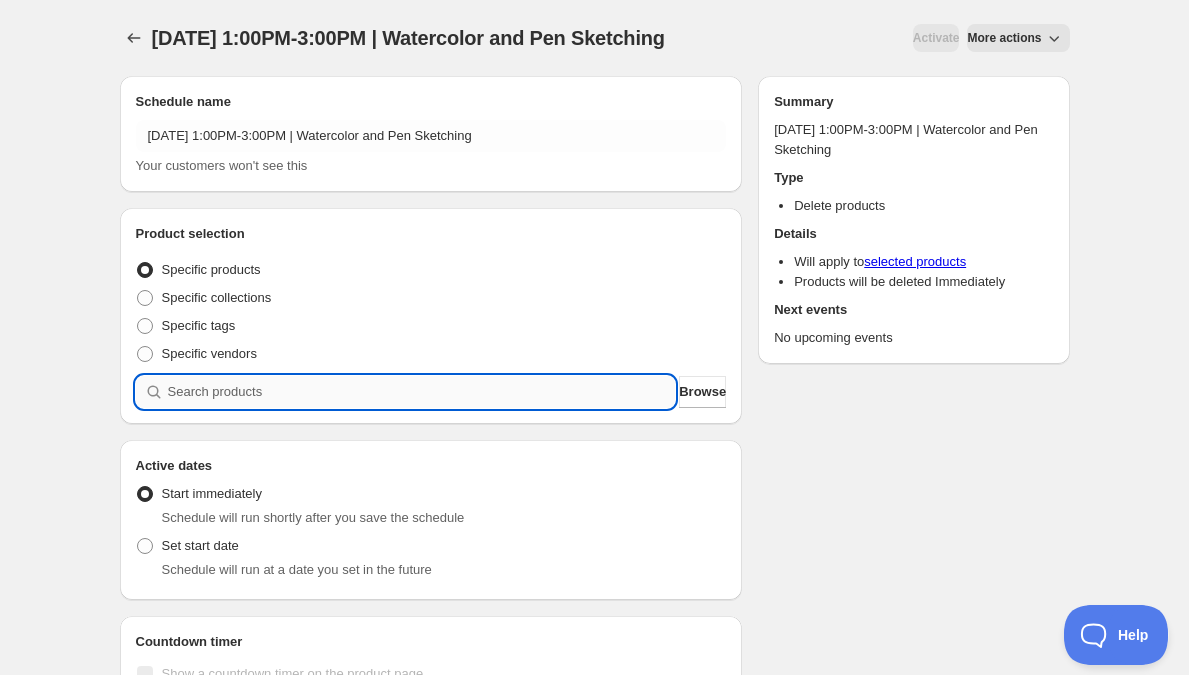 click on "Product selection Entity type Specific products Specific collections Specific tags Specific vendors Browse" at bounding box center (431, 316) 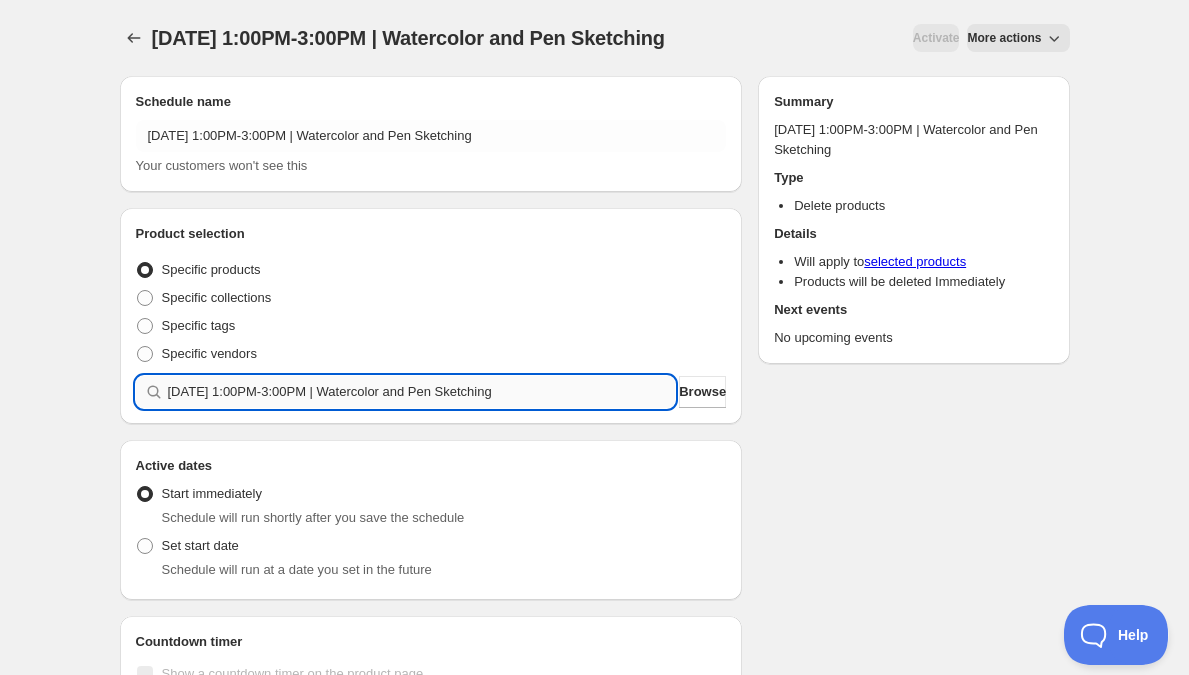 type 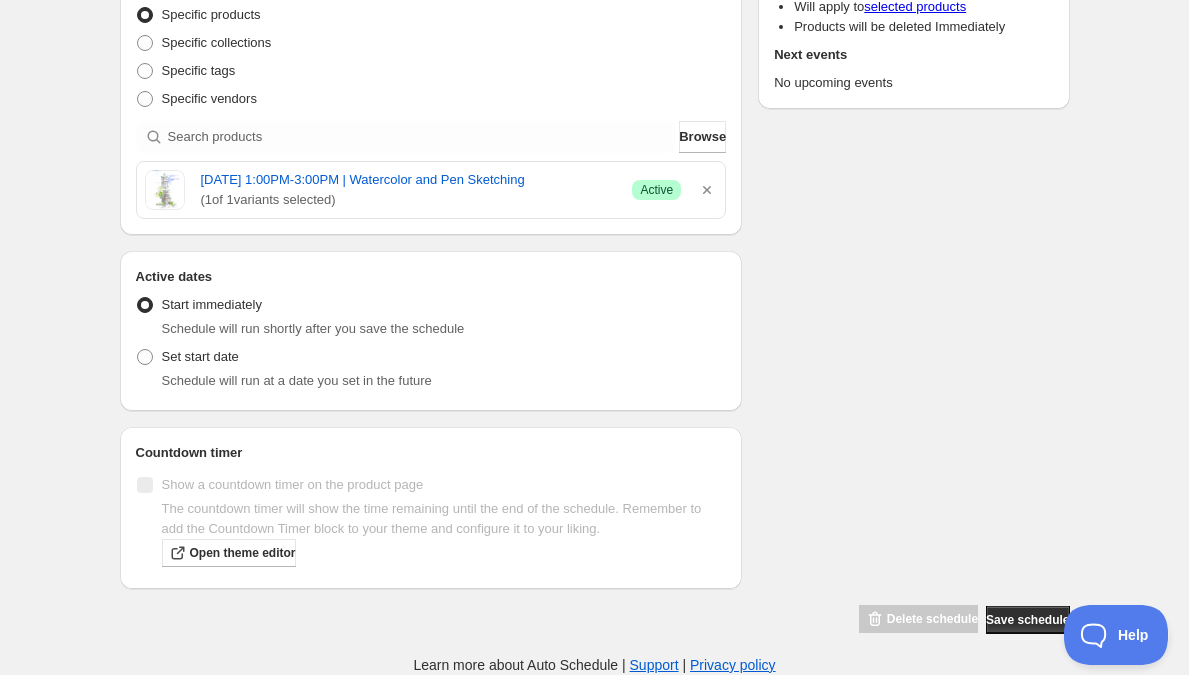 scroll, scrollTop: 273, scrollLeft: 0, axis: vertical 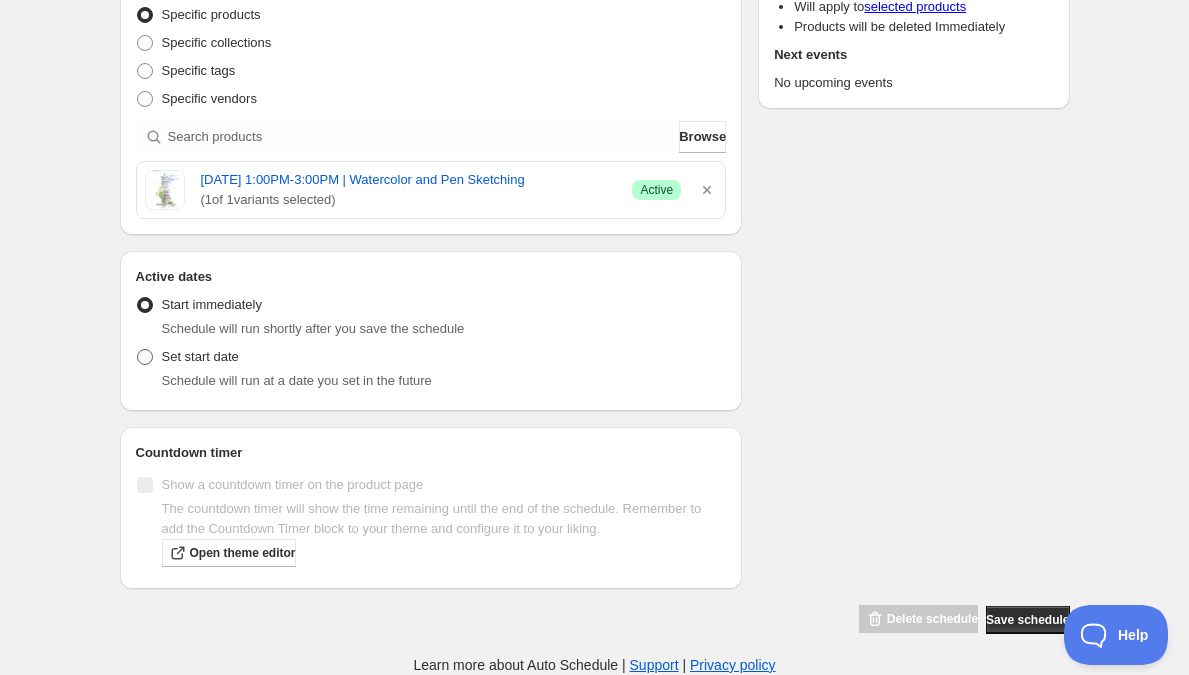 click on "Set start date" at bounding box center (200, 356) 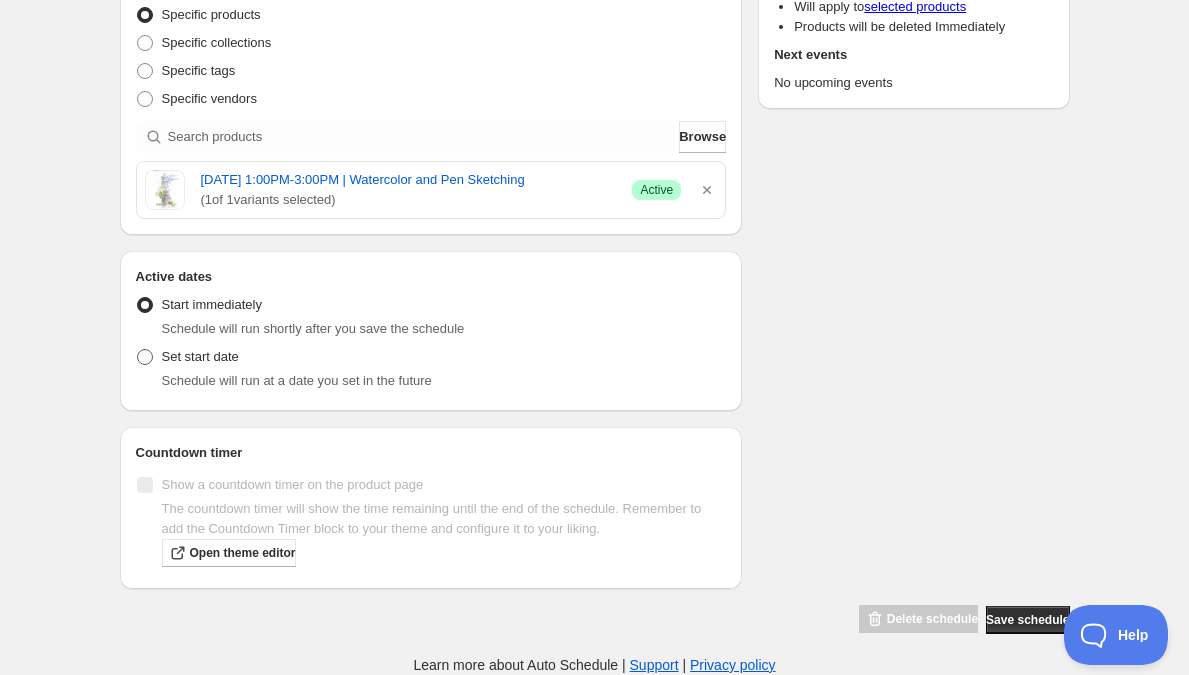 radio on "true" 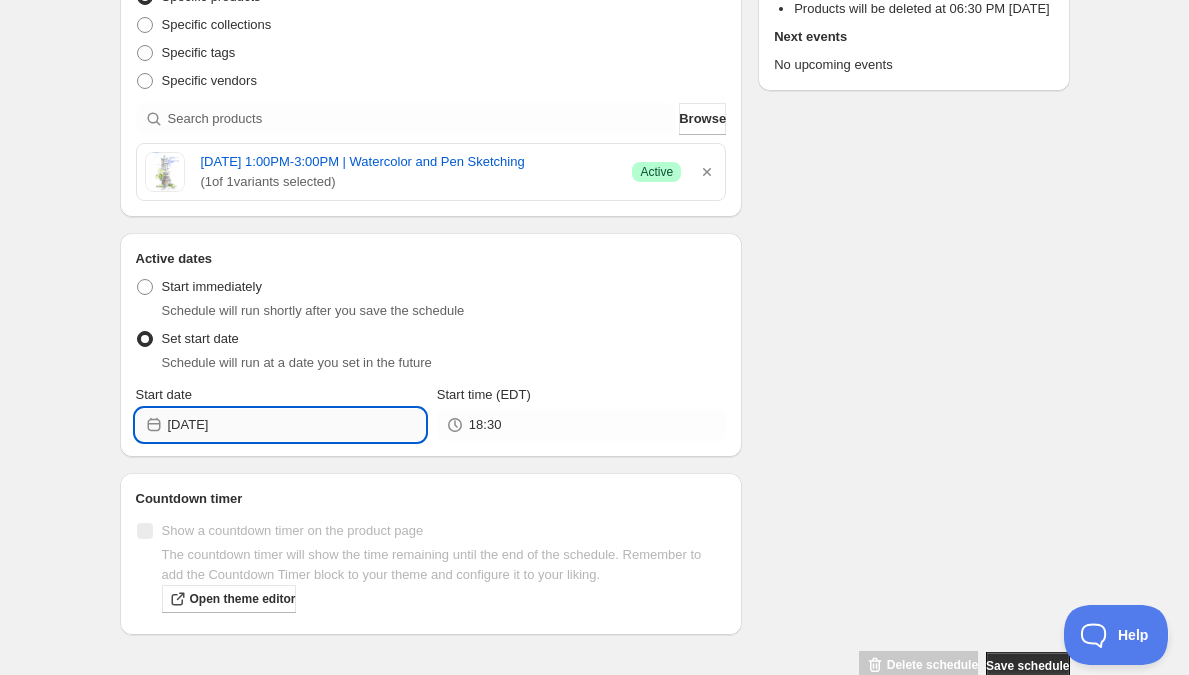 click on "2025-07-11" at bounding box center (296, 425) 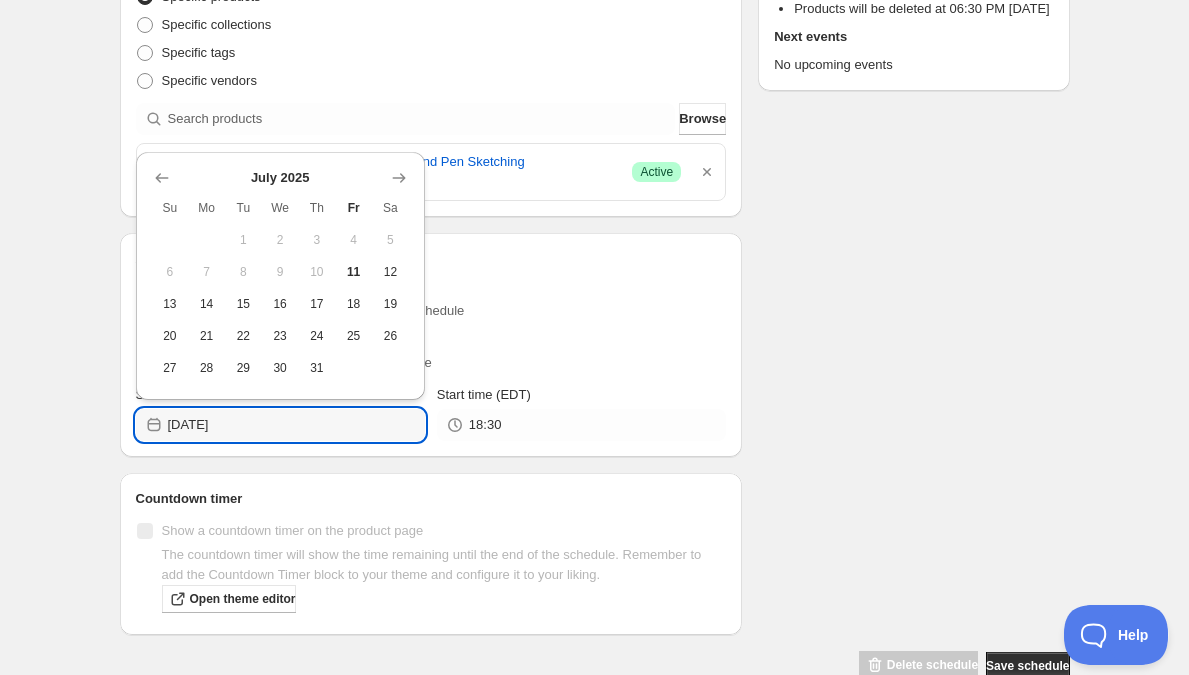 click 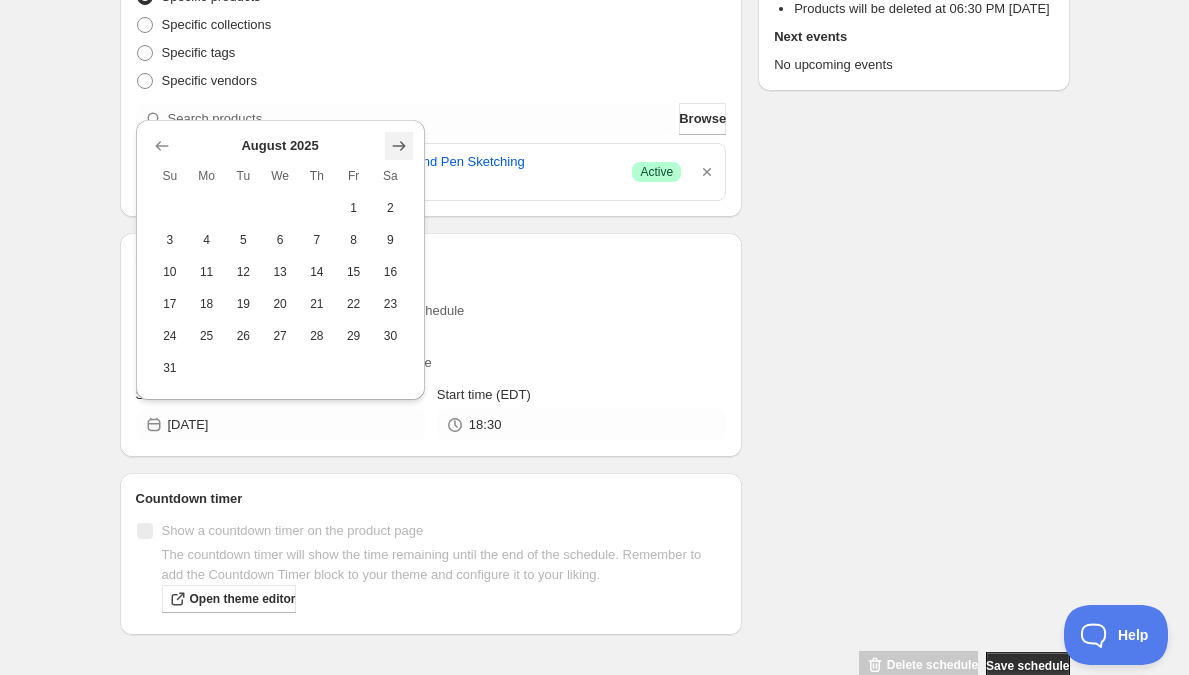 click 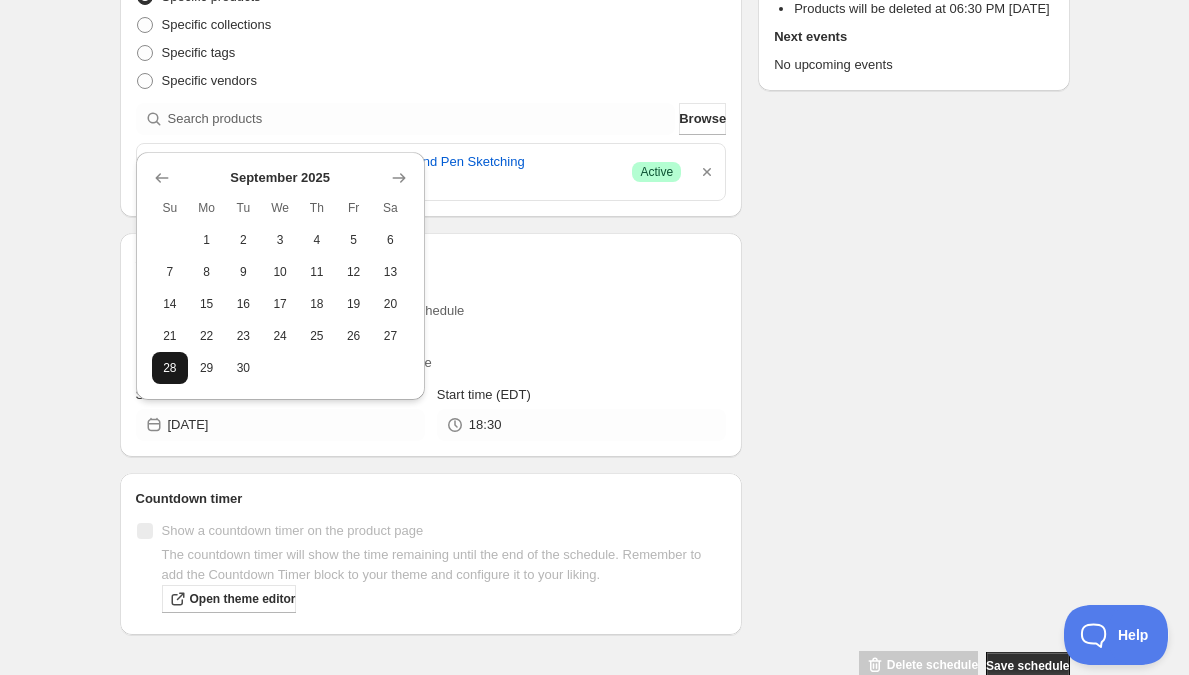 click on "28" at bounding box center (170, 368) 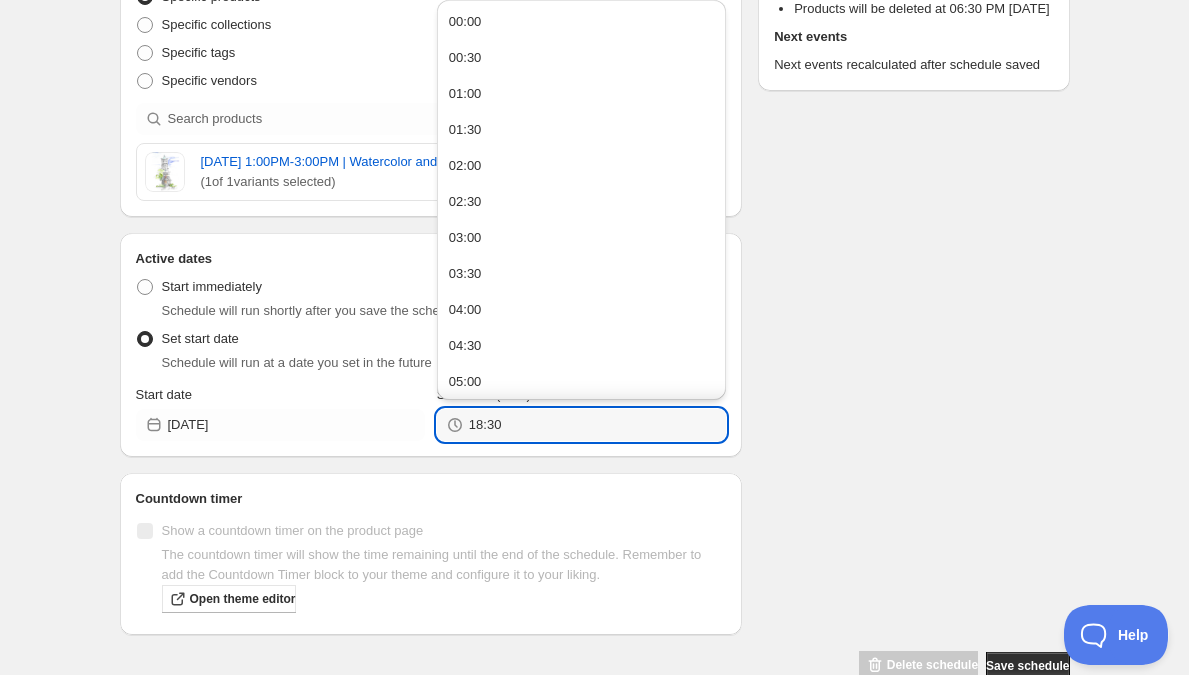 drag, startPoint x: 497, startPoint y: 440, endPoint x: 429, endPoint y: 440, distance: 68 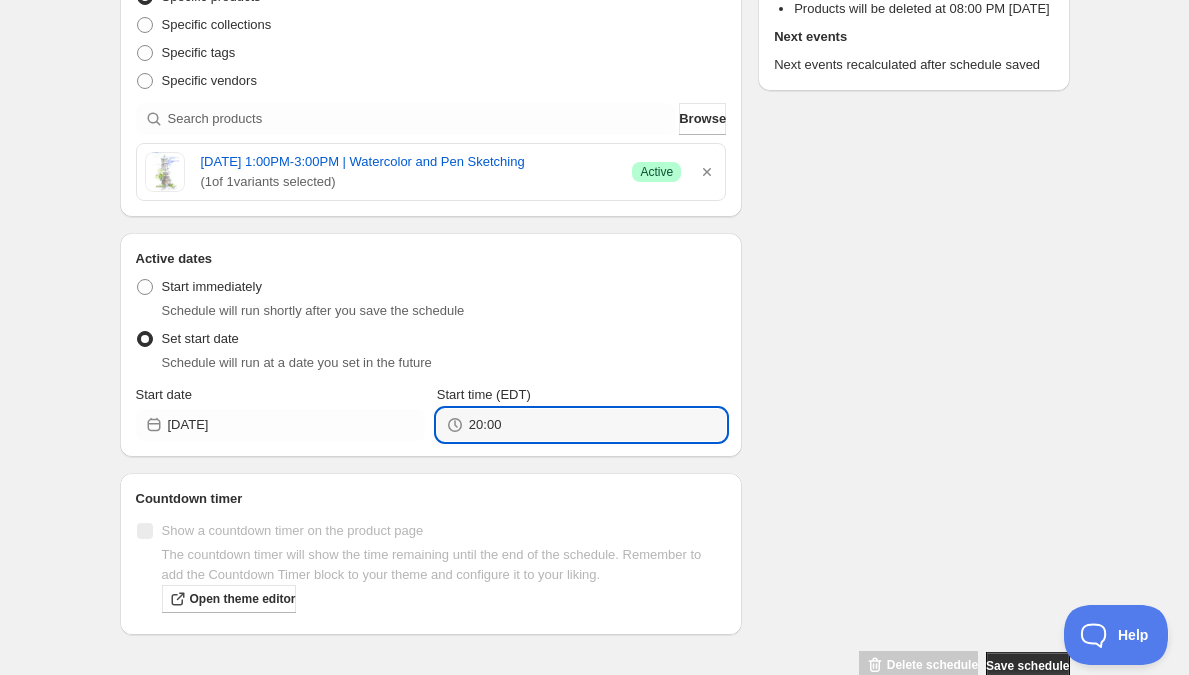 type on "20:00" 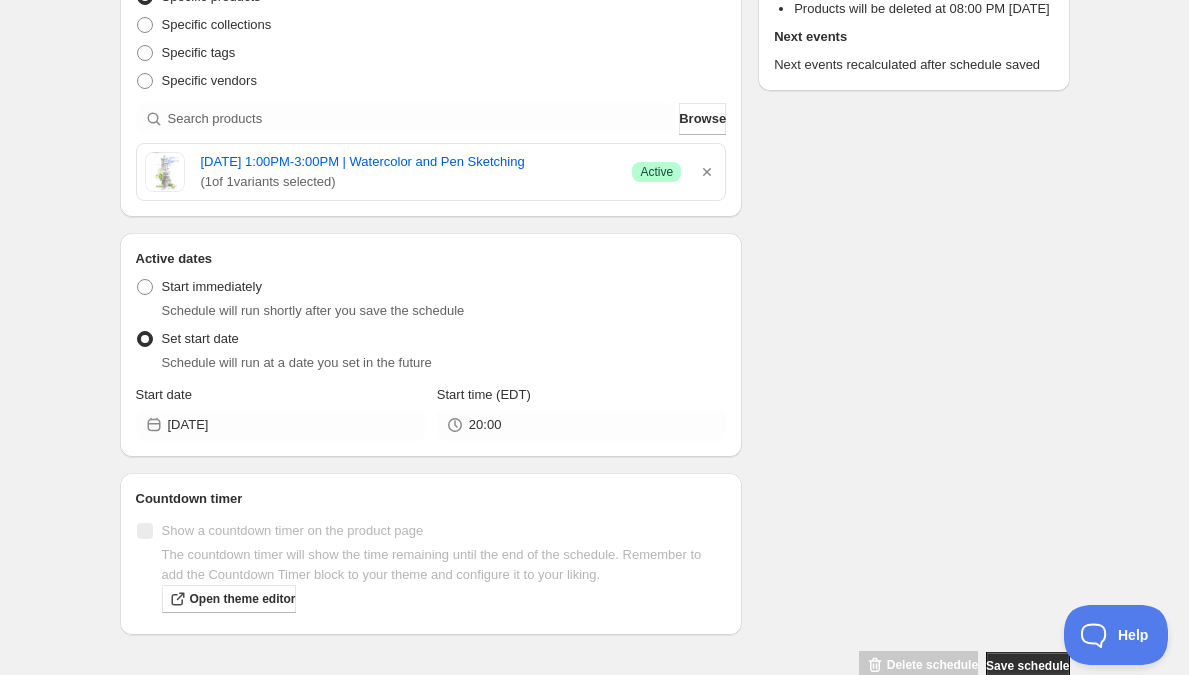click on "Schedule name Sunday, September 28th | 1:00PM-3:00PM | Watercolor and Pen Sketching Your customers won't see this Product selection Entity type Specific products Specific collections Specific tags Specific vendors Browse Sunday, September 28th | 1:00PM-3:00PM | Watercolor and Pen Sketching ( 1  of   1  variants selected) Success Active Active dates Active Date Type Start immediately Schedule will run shortly after you save the schedule Set start date Schedule will run at a date you set in the future Start date 2025-09-28 Start time (EDT) 20:00 Countdown timer Show a countdown timer on the product page The countdown timer will show the time remaining until the end of the schedule. Remember to add the Countdown Timer block to your theme and configure it to your liking. Open theme editor Summary Sunday, September 28th | 1:00PM-3:00PM | Watercolor and Pen Sketching Type Delete products Details Will apply to  selected products Products will be deleted at 08:00 PM on 28 Sep 2025 Next events Delete schedule" at bounding box center (587, 234) 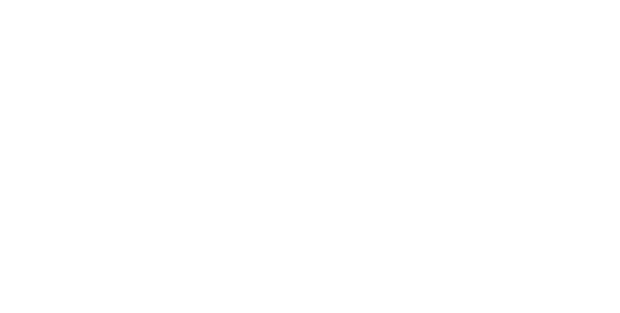 scroll, scrollTop: 0, scrollLeft: 0, axis: both 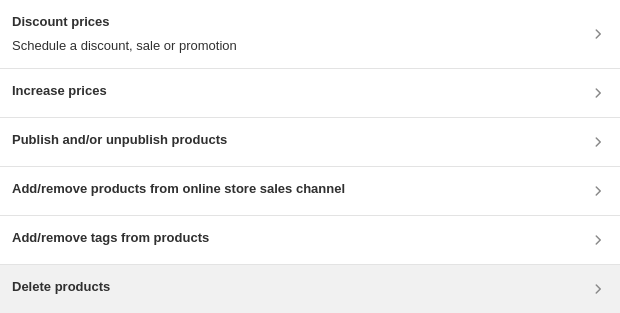 click on "Delete products" at bounding box center (310, 289) 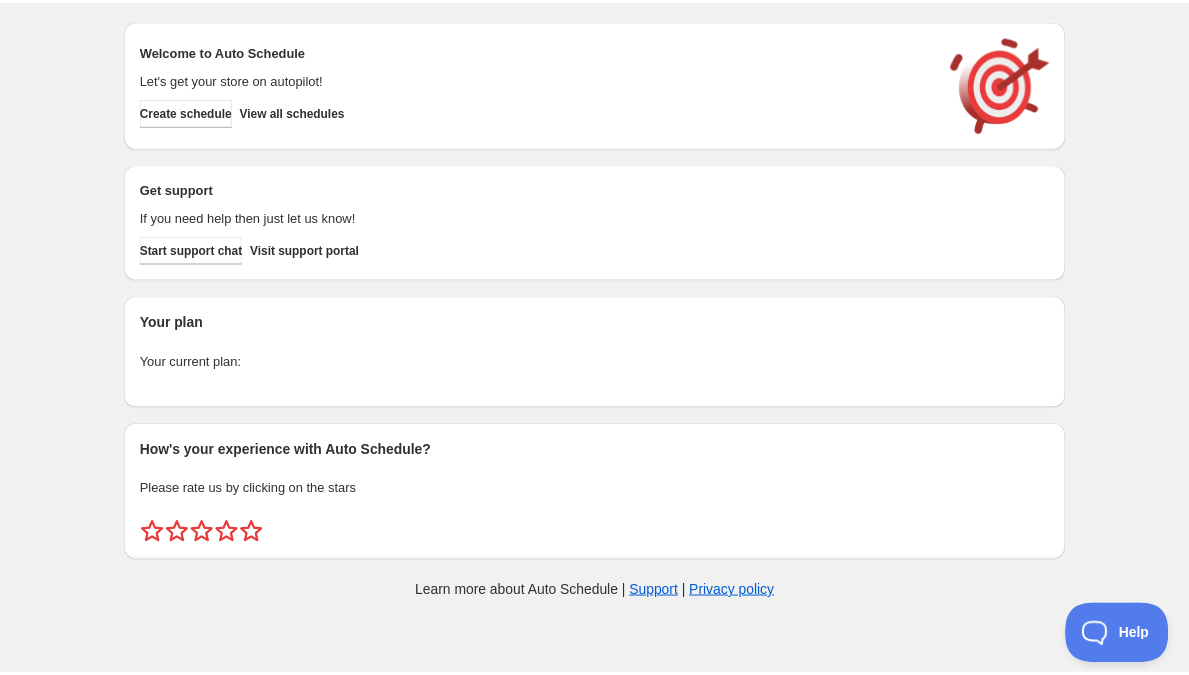 scroll, scrollTop: 0, scrollLeft: 0, axis: both 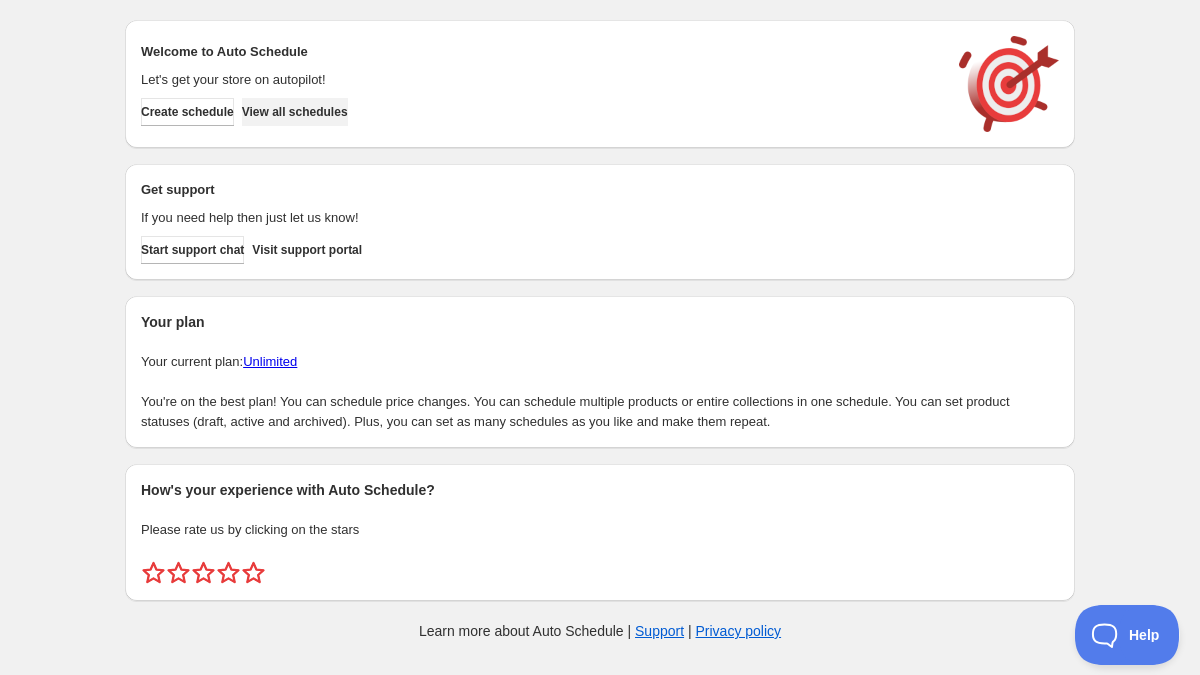 click on "View all schedules" at bounding box center (295, 112) 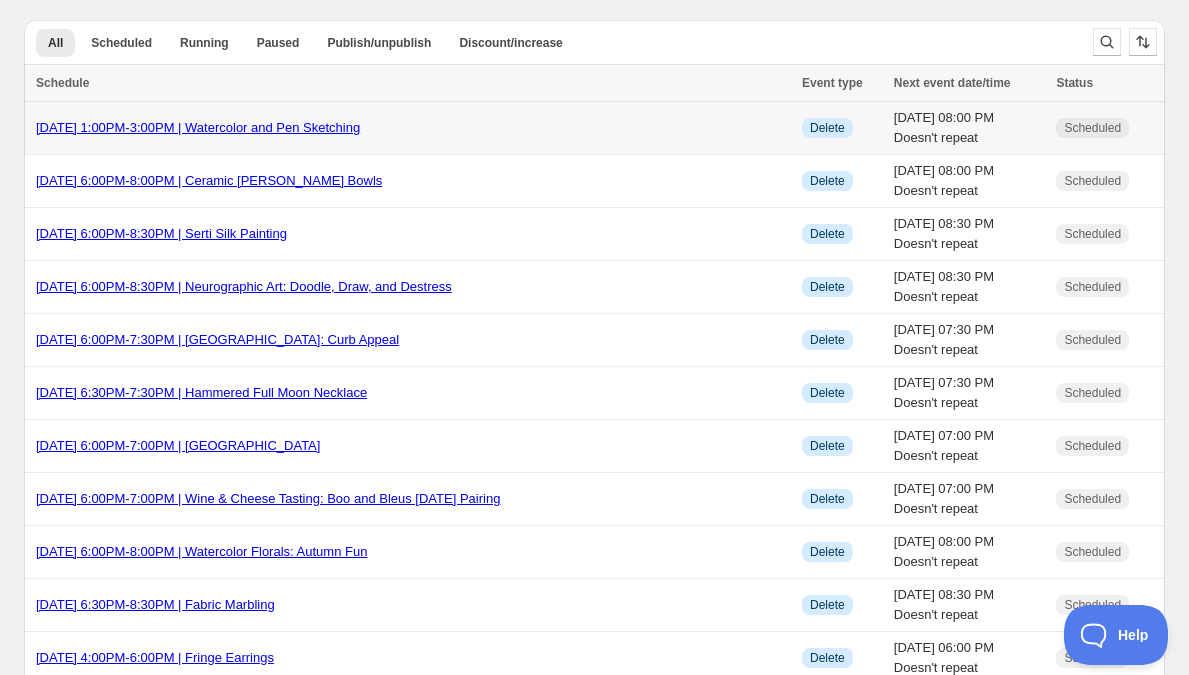 click on "[DATE] 1:00PM-3:00PM | Watercolor and Pen Sketching" at bounding box center [413, 128] 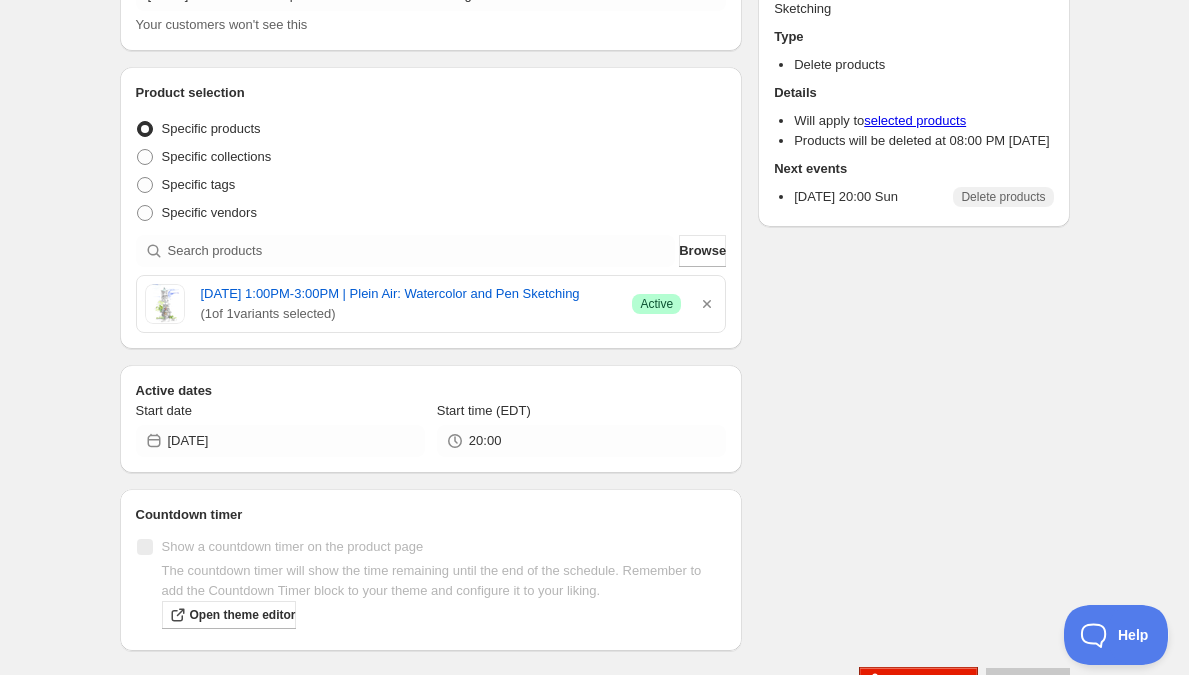 scroll, scrollTop: 0, scrollLeft: 0, axis: both 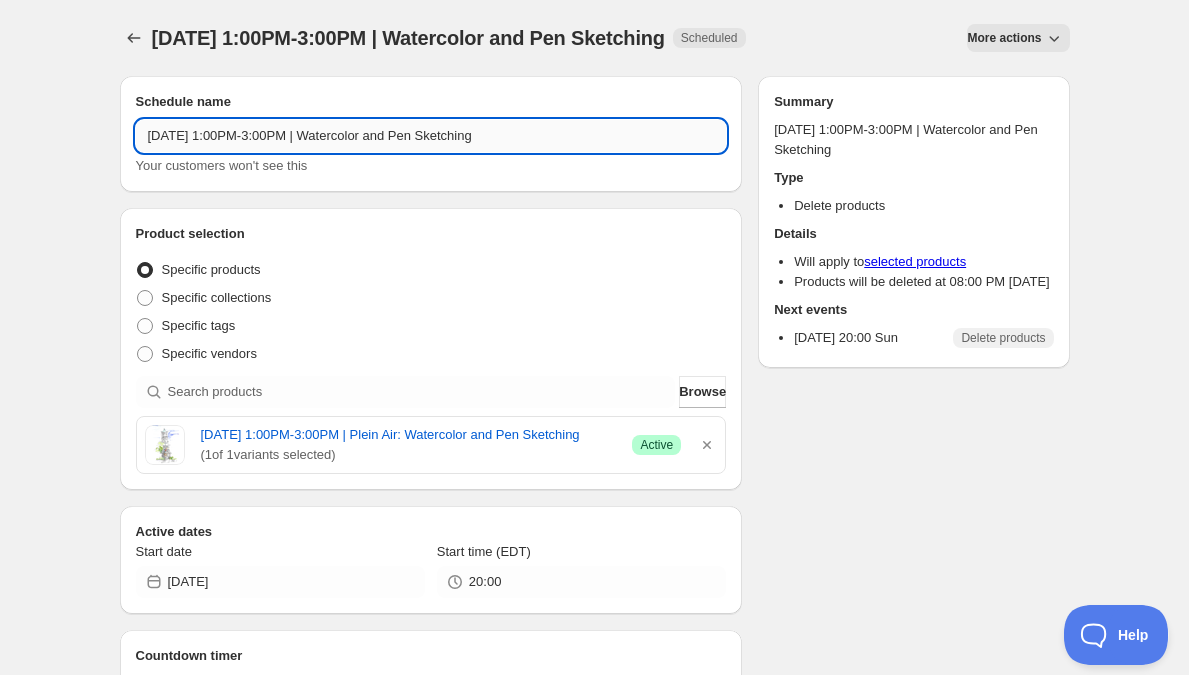 click on "[DATE] 1:00PM-3:00PM | Watercolor and Pen Sketching" at bounding box center [431, 136] 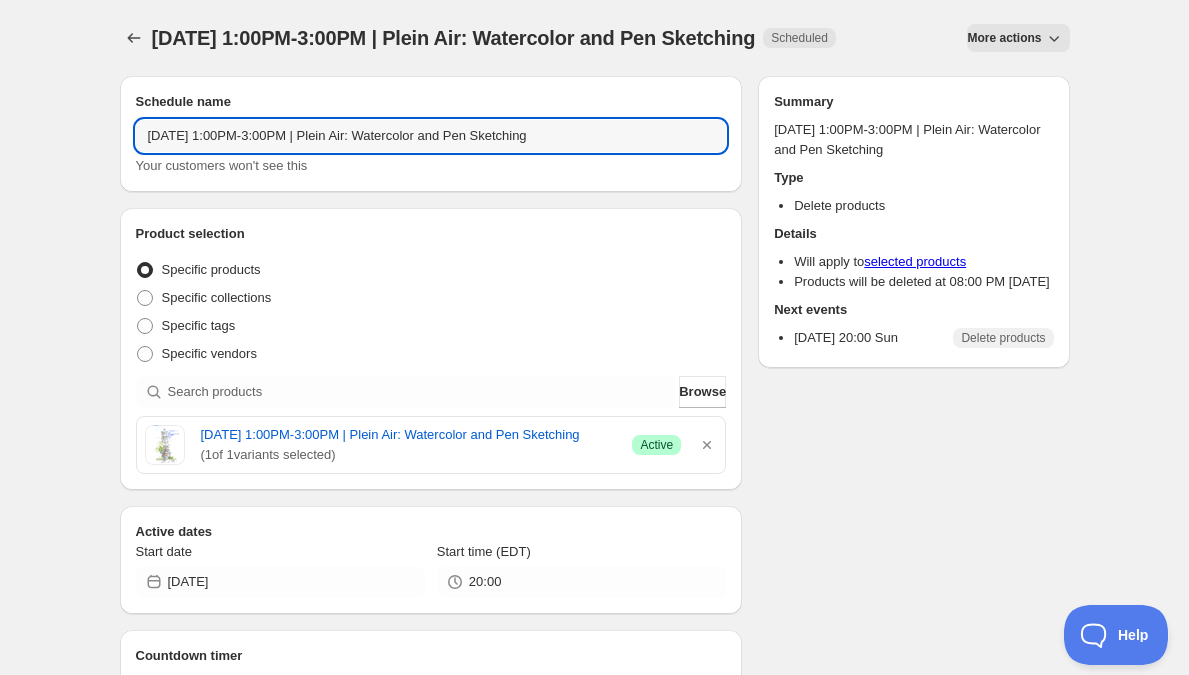 type on "Sunday, September 28th | 1:00PM-3:00PM | Plein Air: Watercolor and Pen Sketching" 